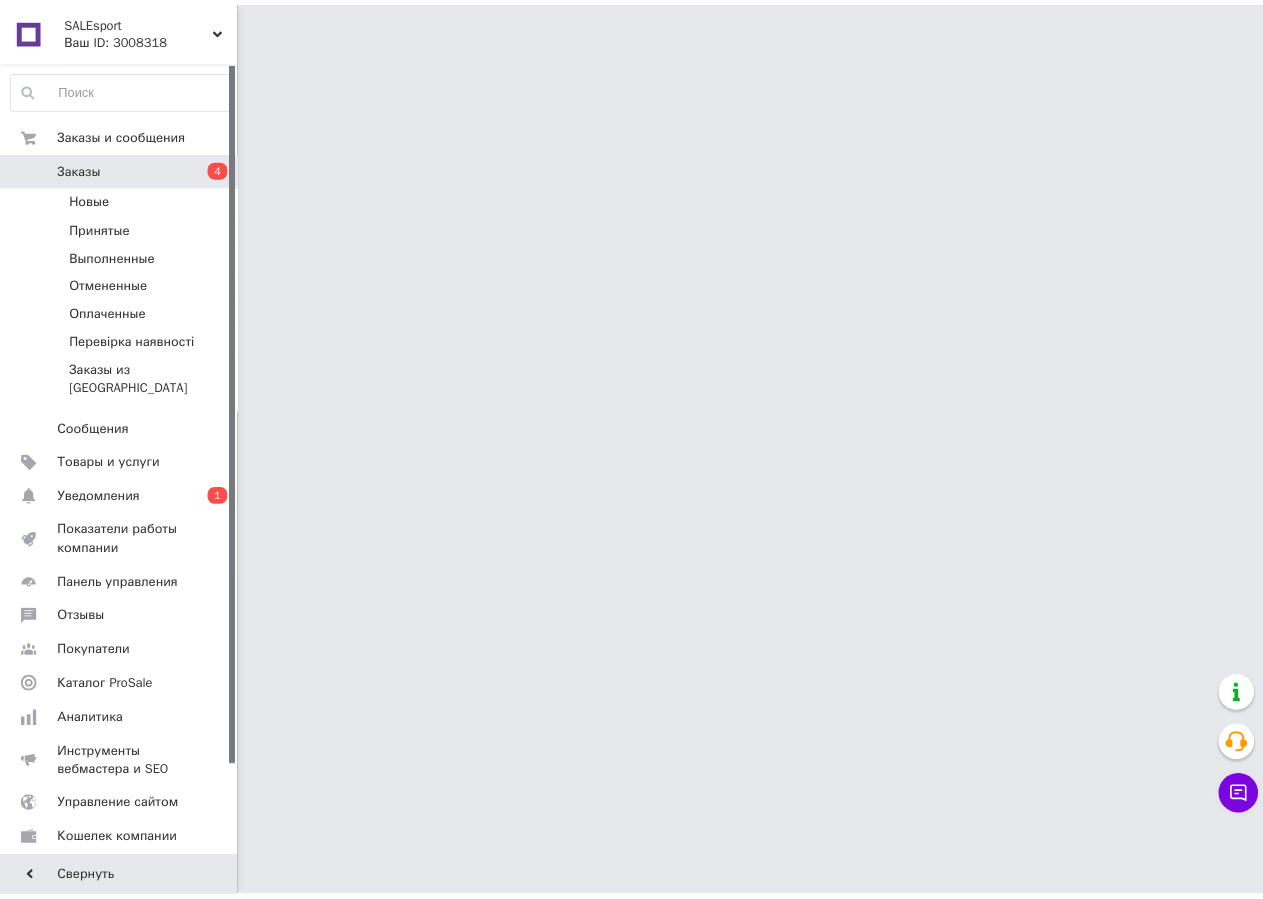 scroll, scrollTop: 0, scrollLeft: 0, axis: both 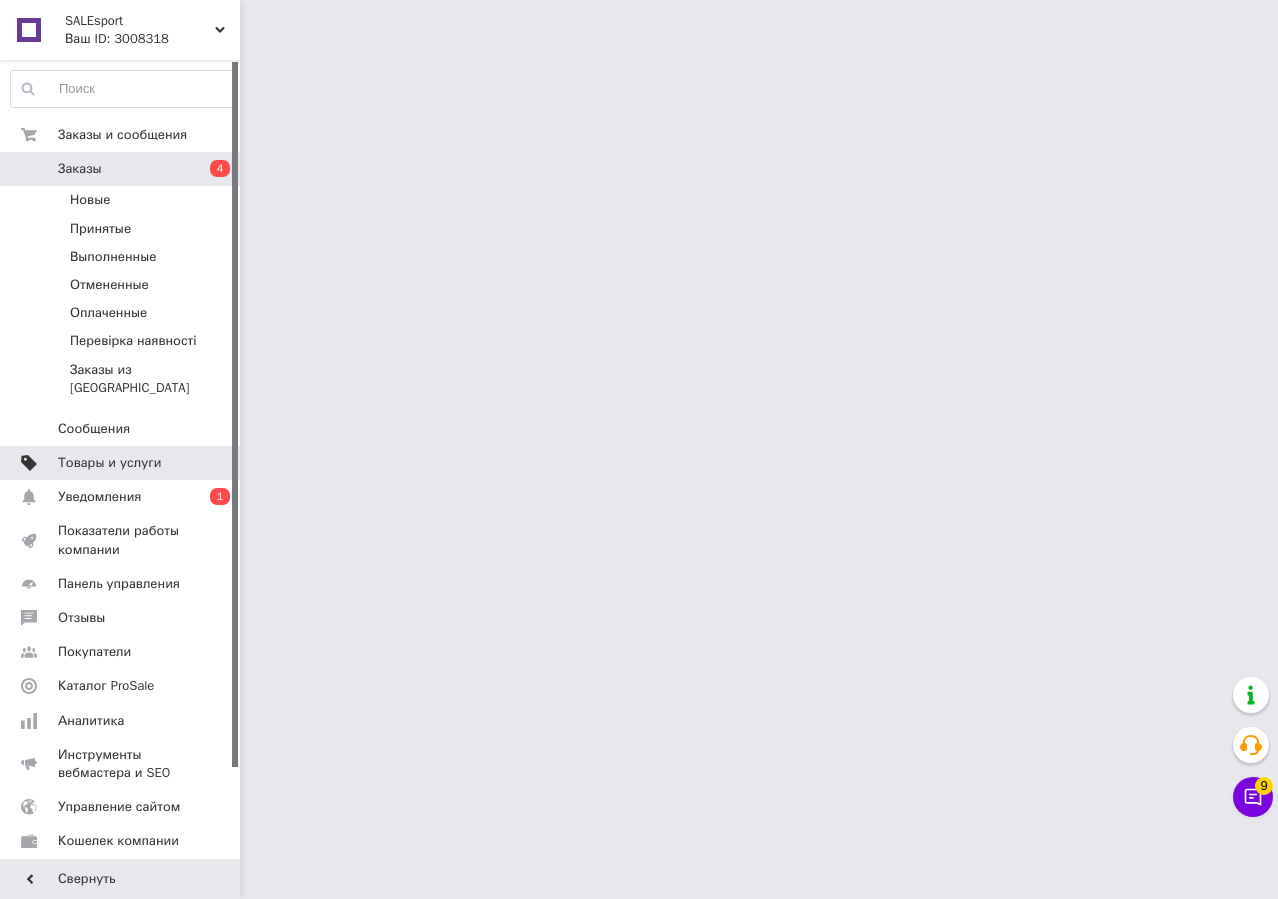 click on "Товары и услуги" at bounding box center [110, 463] 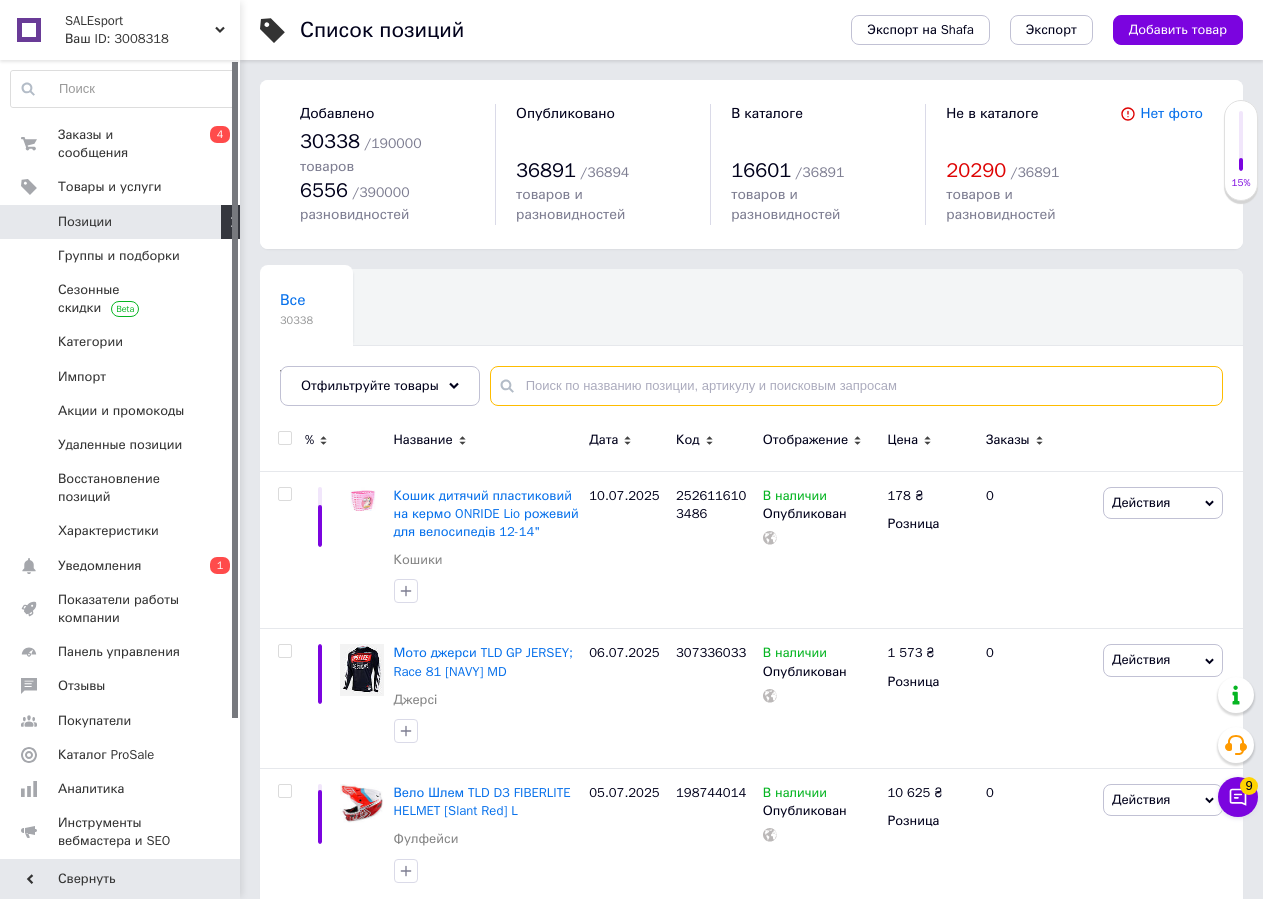 click at bounding box center [856, 386] 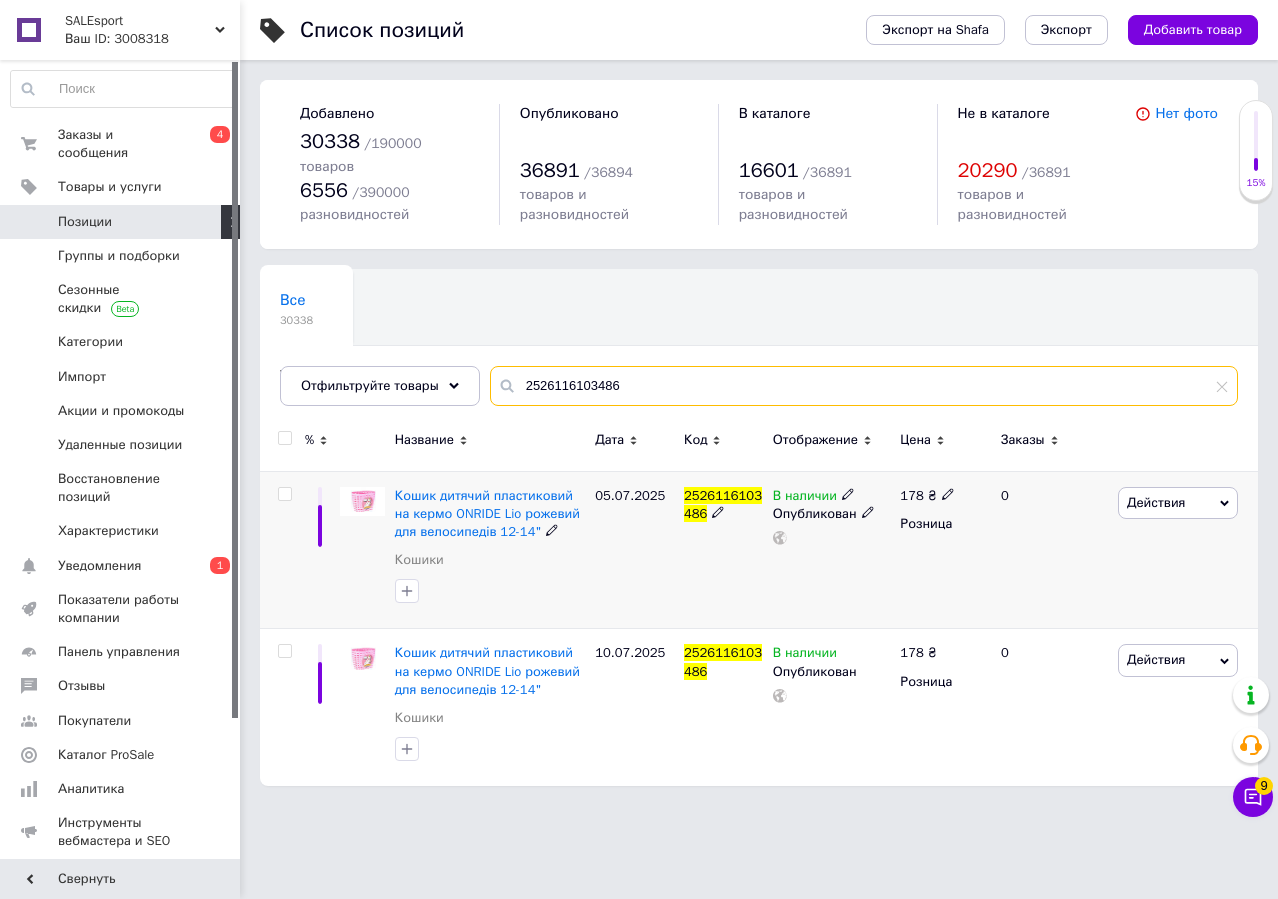 type on "2526116103486" 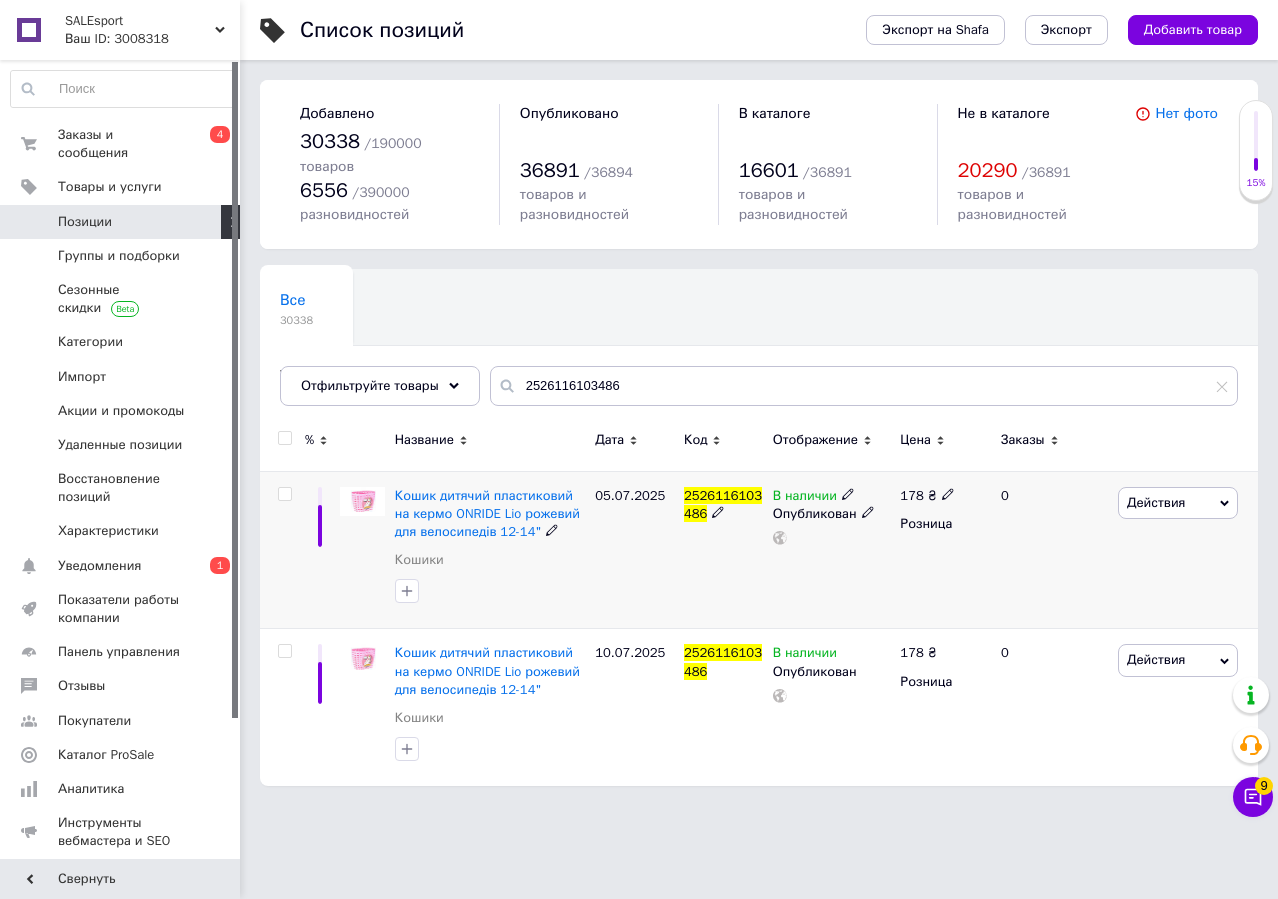 click on "Действия" at bounding box center (1178, 503) 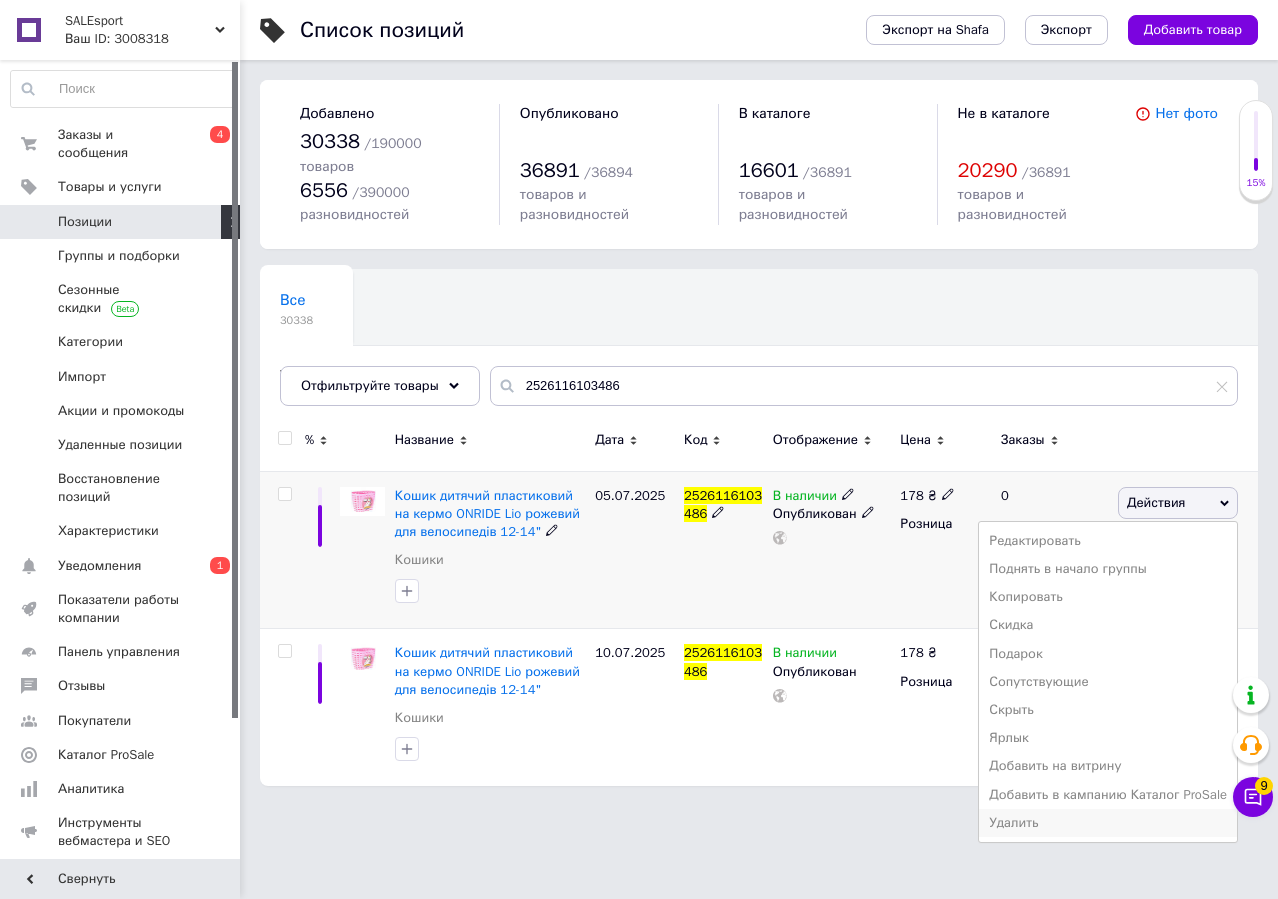 click on "Удалить" at bounding box center [1108, 823] 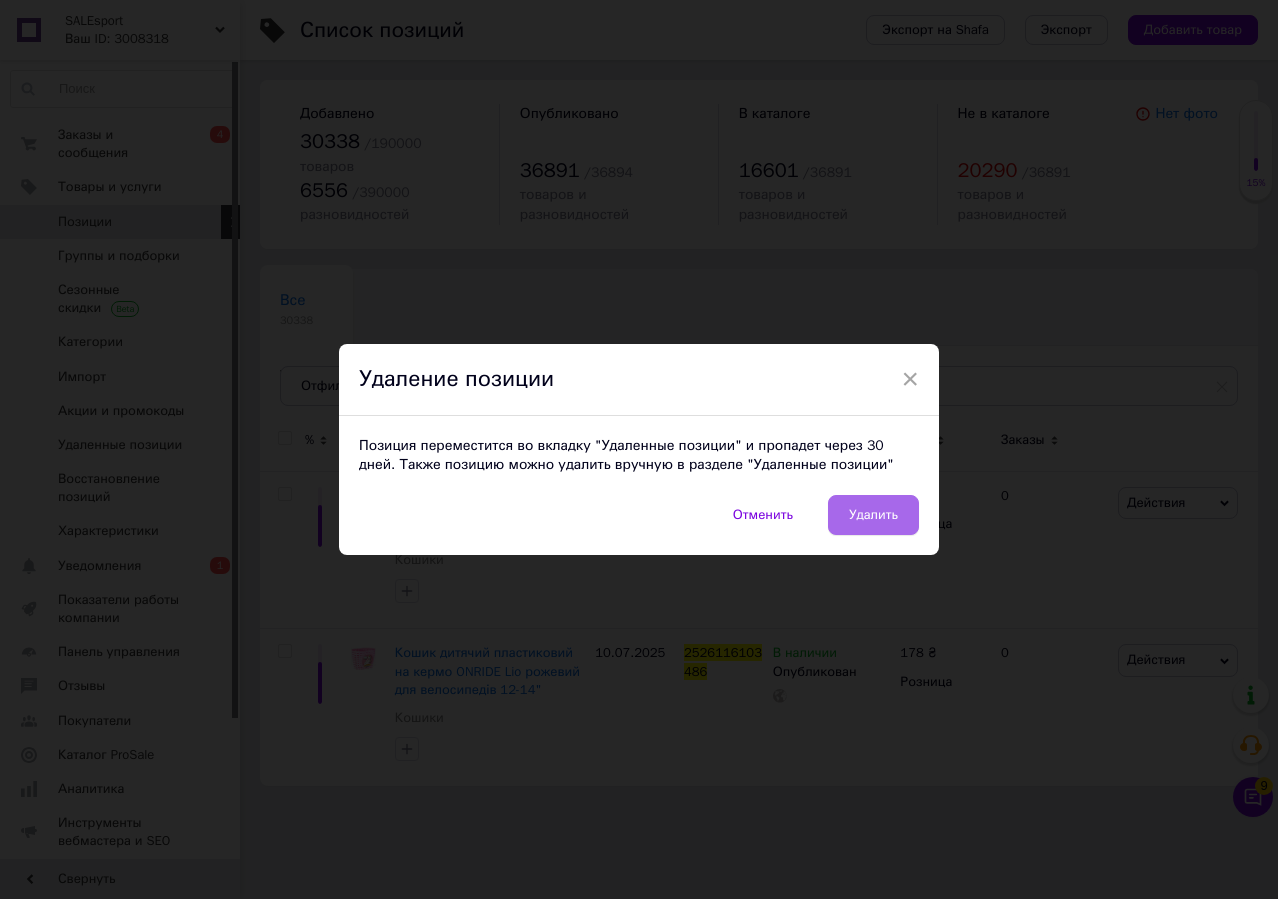 click on "Удалить" at bounding box center [873, 515] 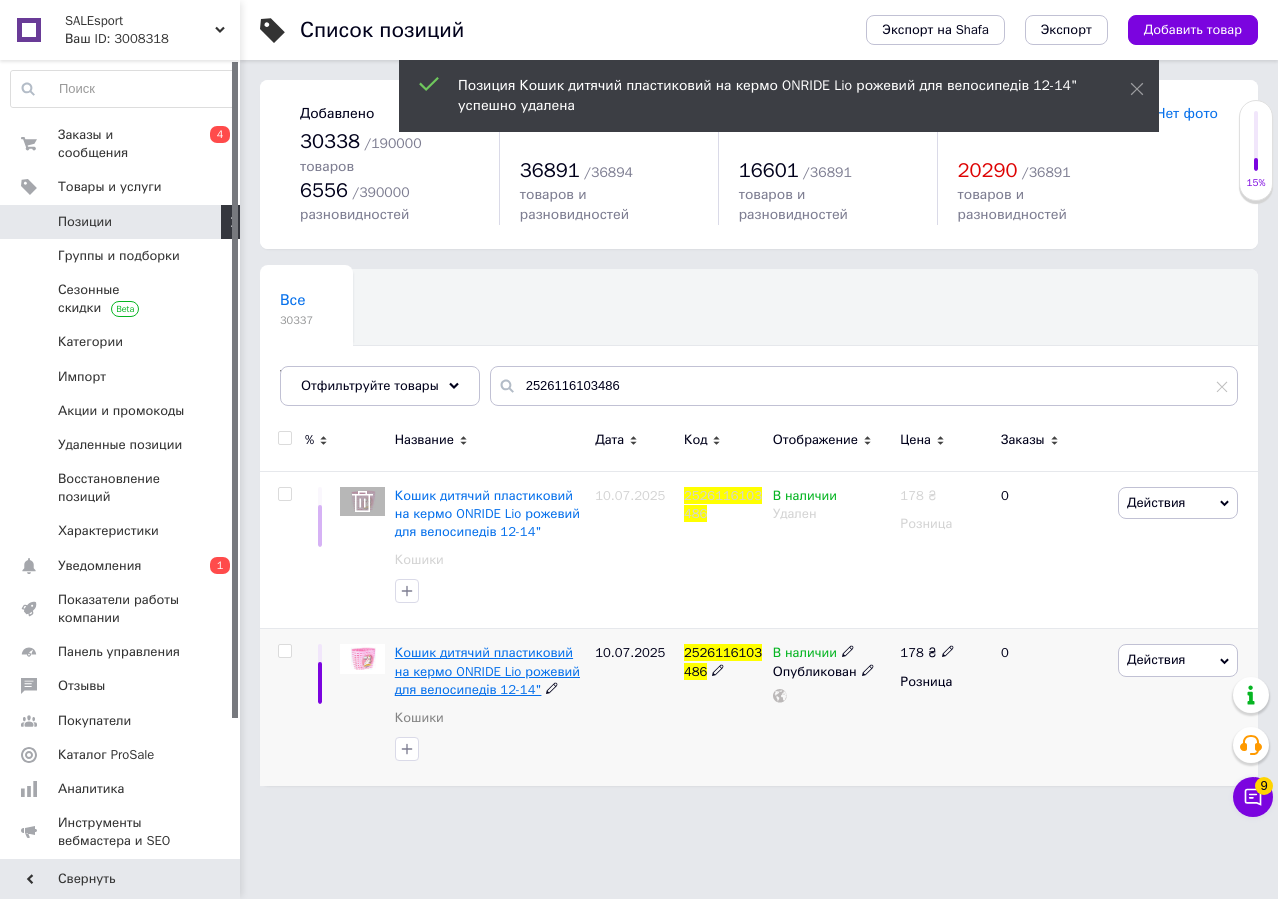 click on "Кошик дитячий пластиковий на кермо ONRIDE Lio рожевий для велосипедів 12-14"" at bounding box center (487, 670) 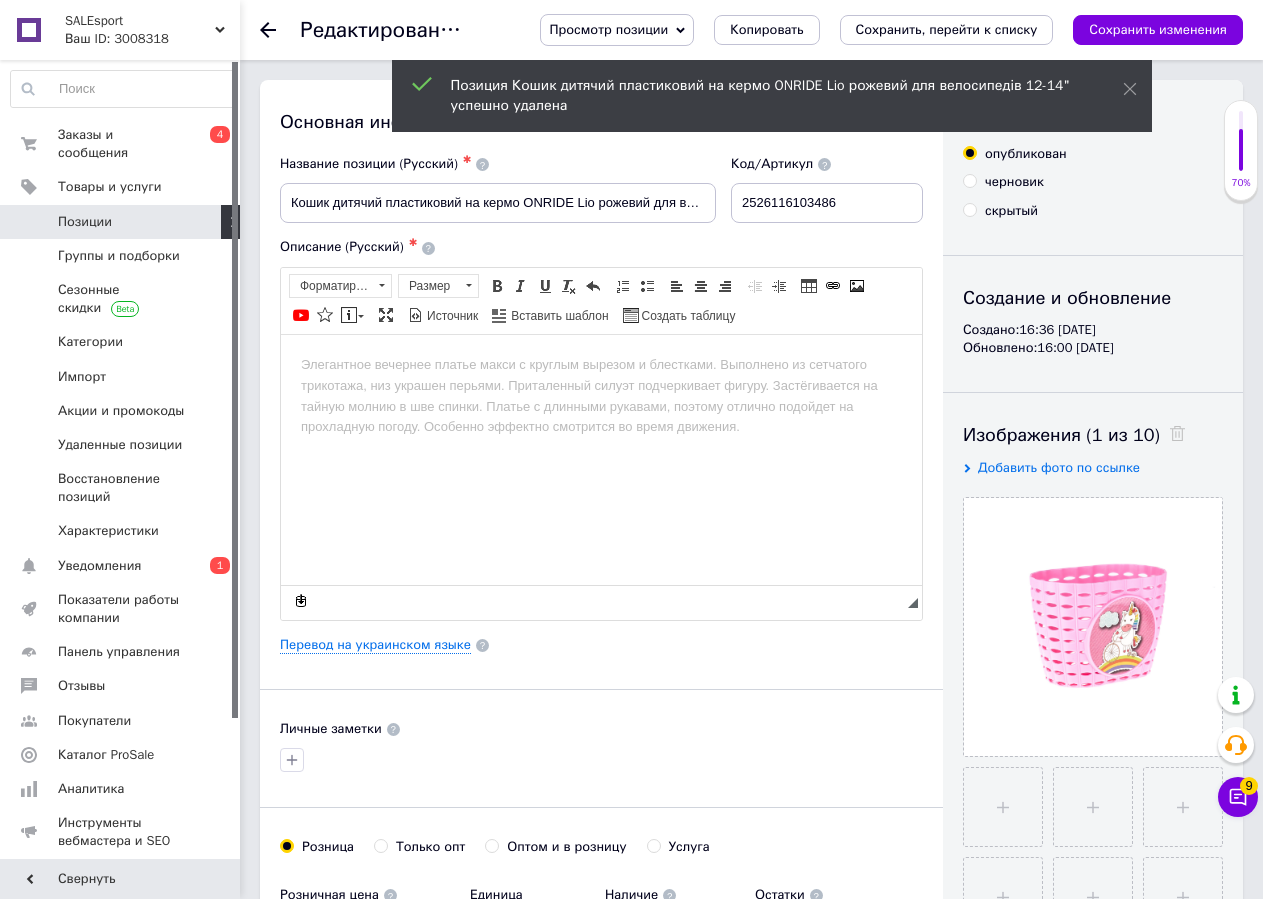 scroll, scrollTop: 0, scrollLeft: 0, axis: both 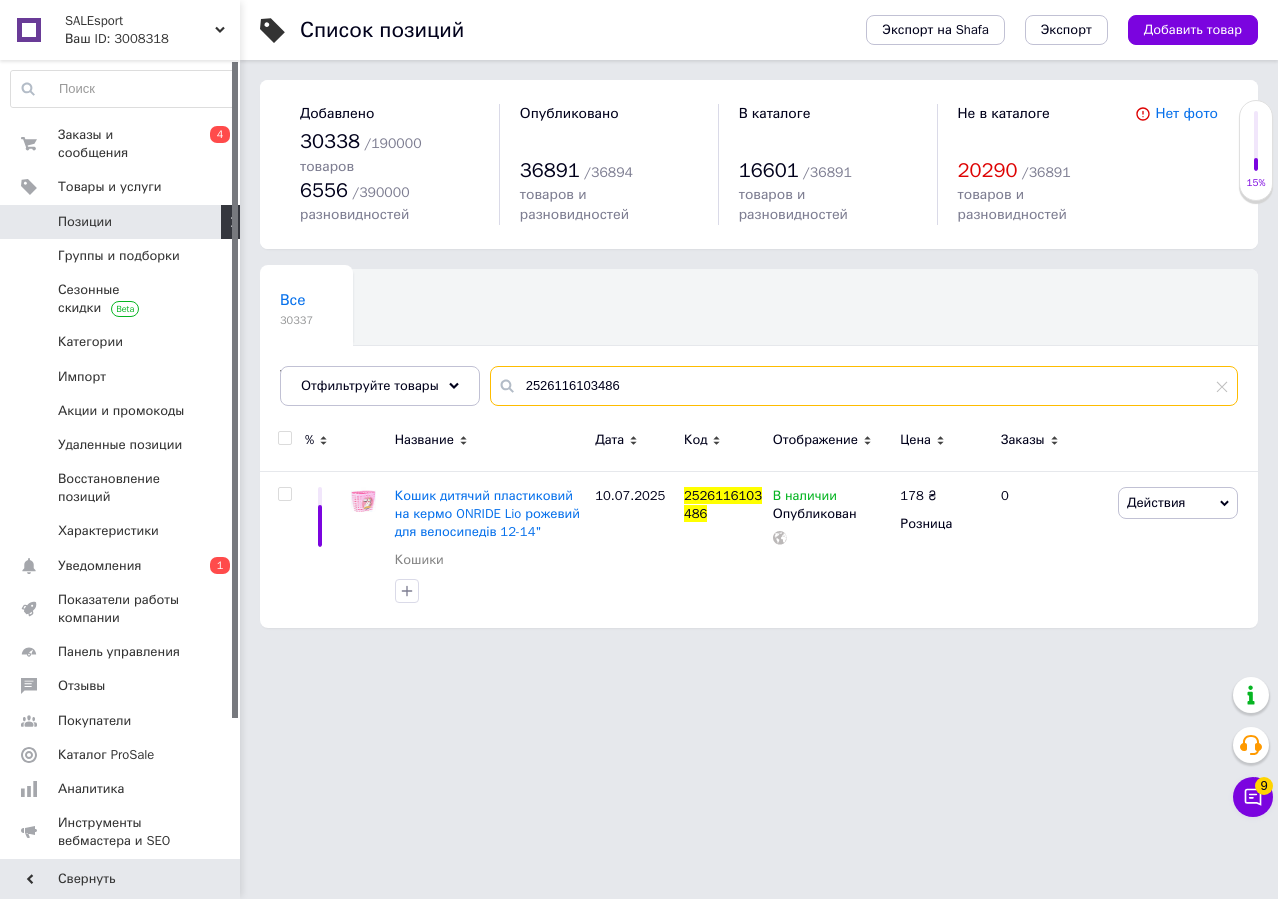click on "2526116103486" at bounding box center (864, 386) 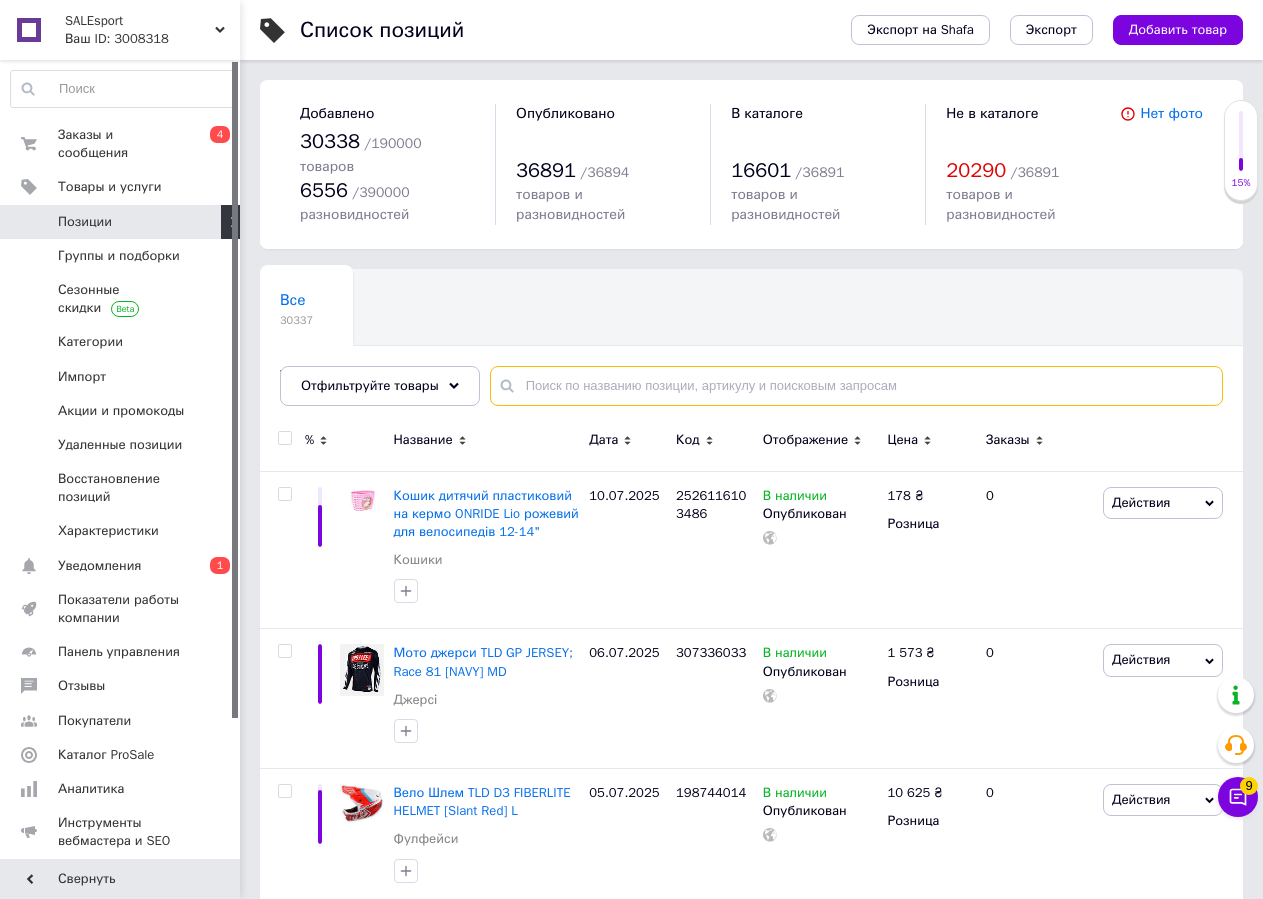 type 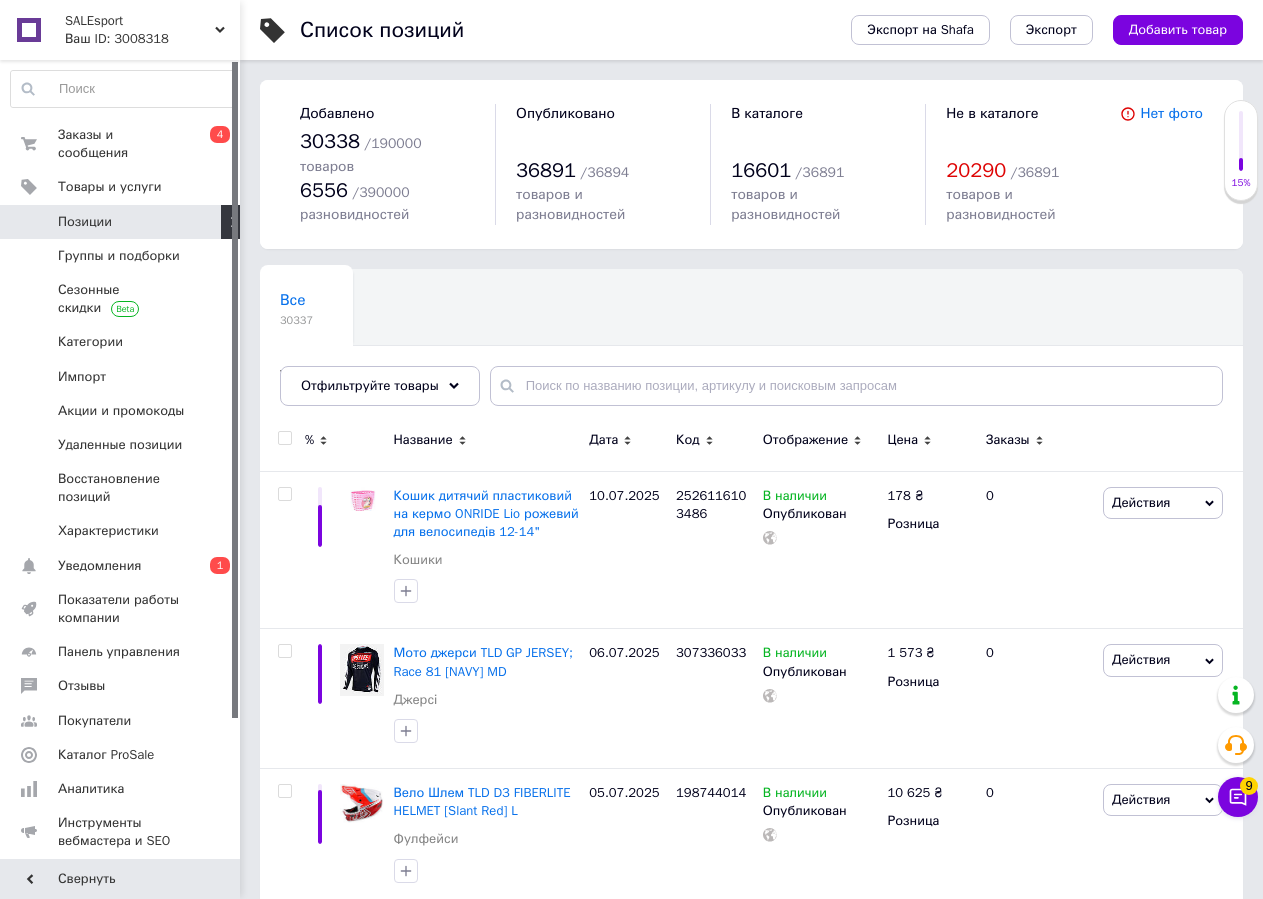 click on "Код" at bounding box center (688, 440) 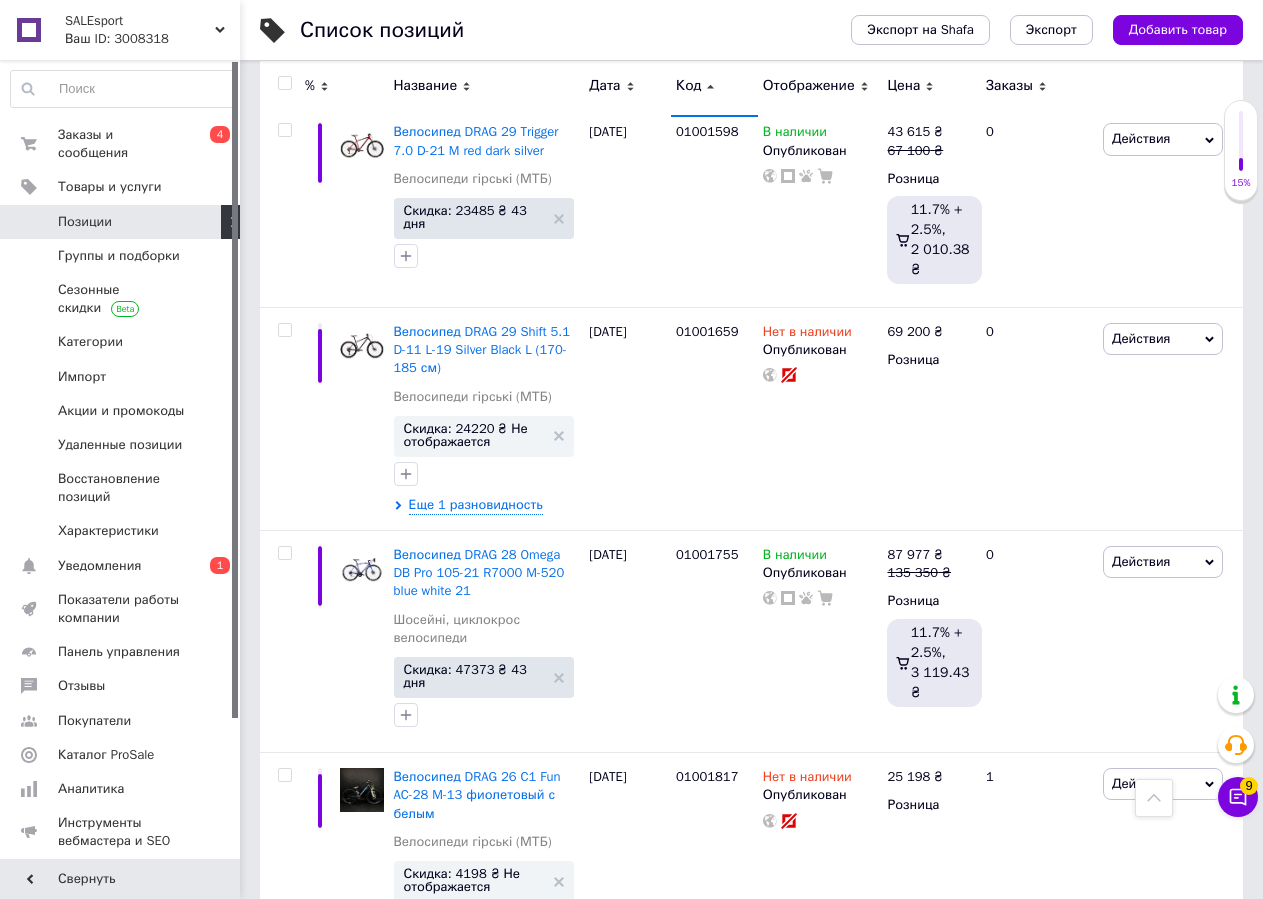 scroll, scrollTop: 9733, scrollLeft: 0, axis: vertical 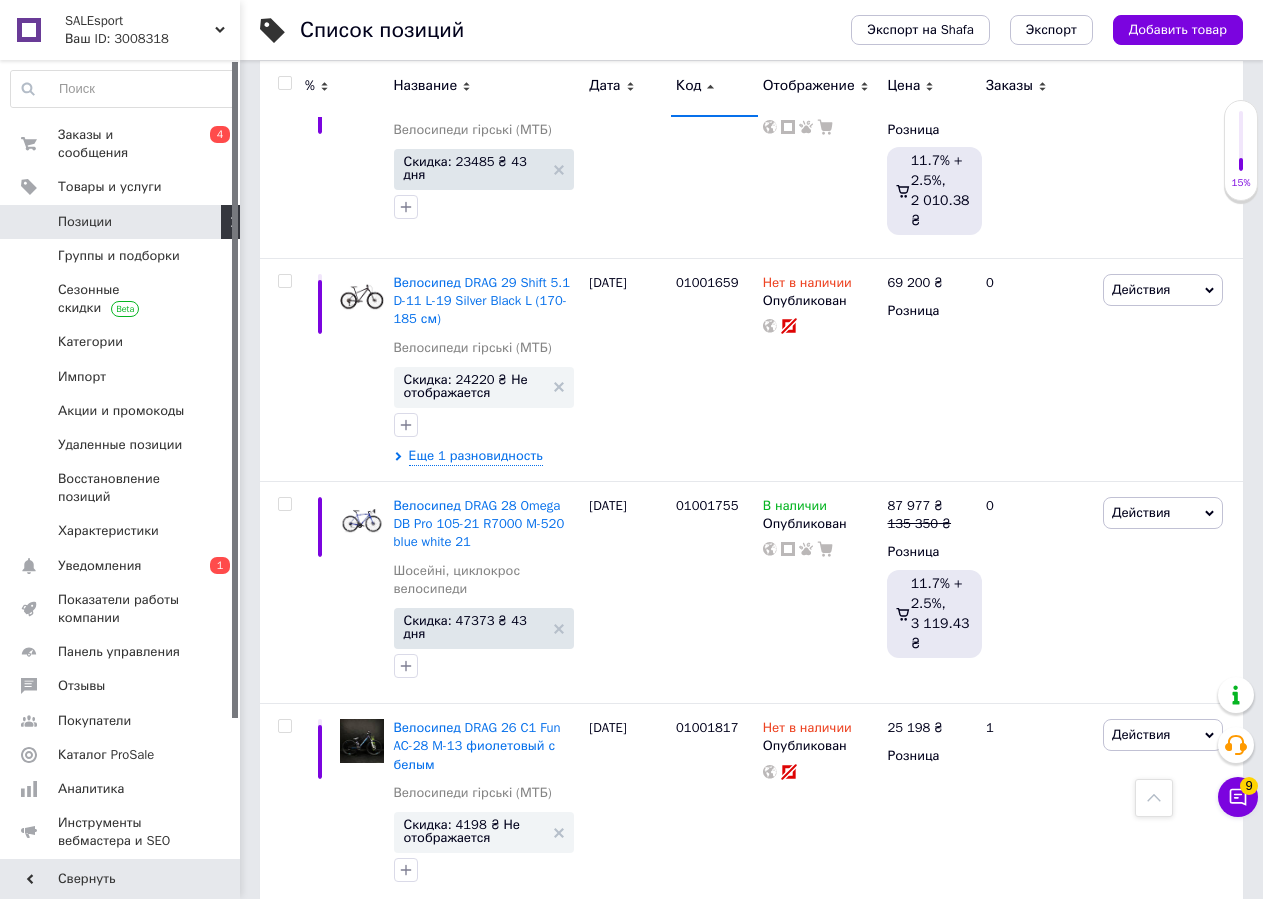 click 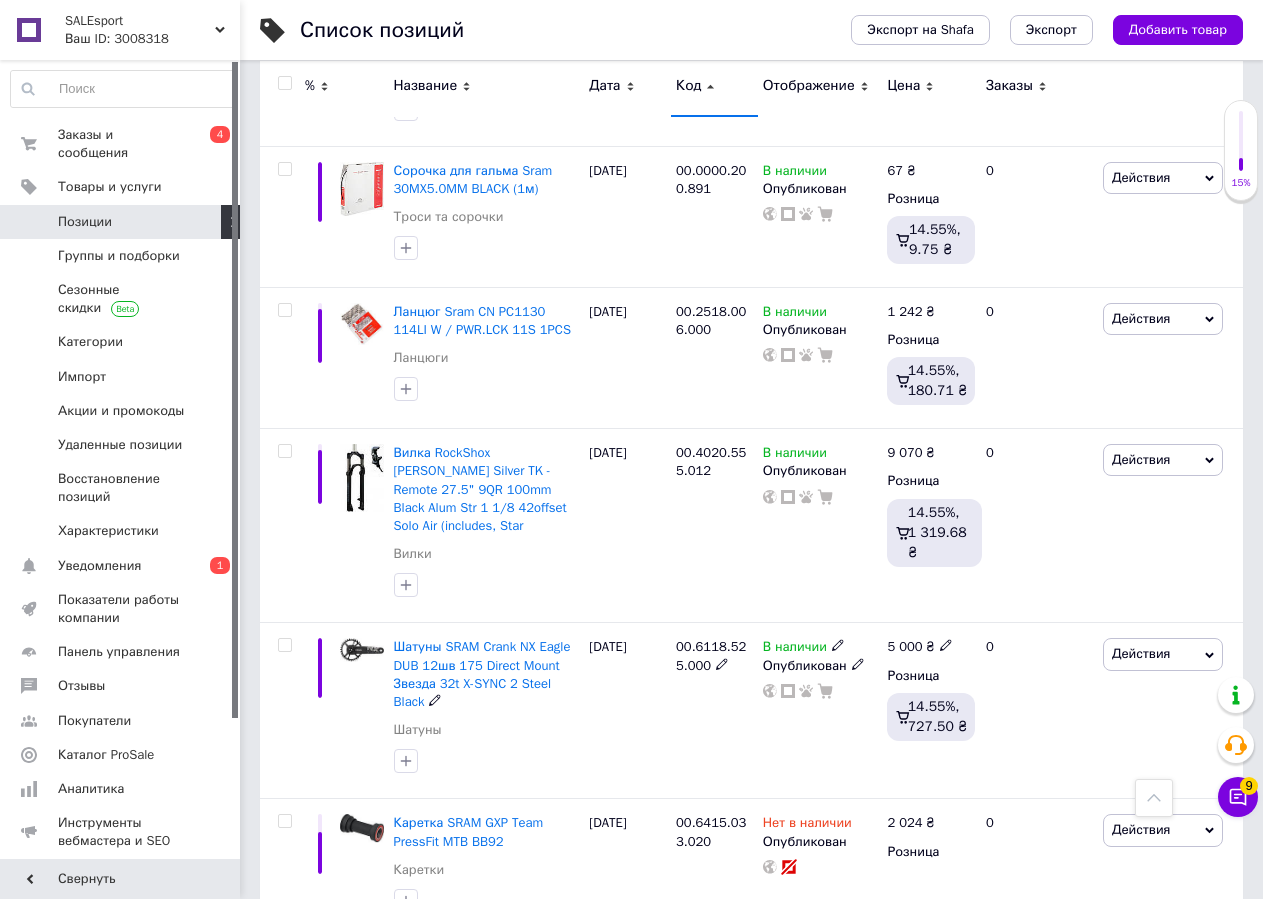 scroll, scrollTop: 0, scrollLeft: 0, axis: both 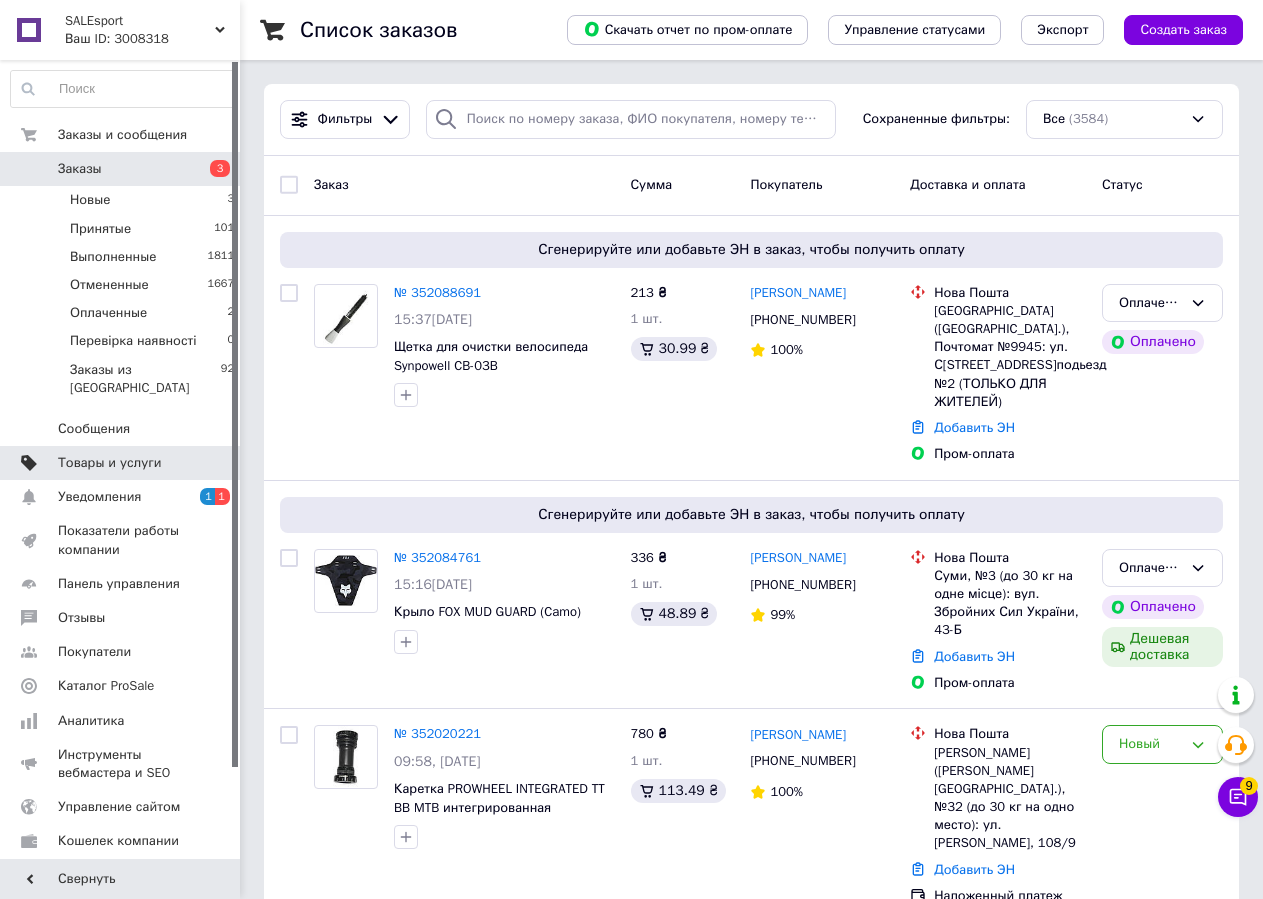 click on "Товары и услуги" at bounding box center [110, 463] 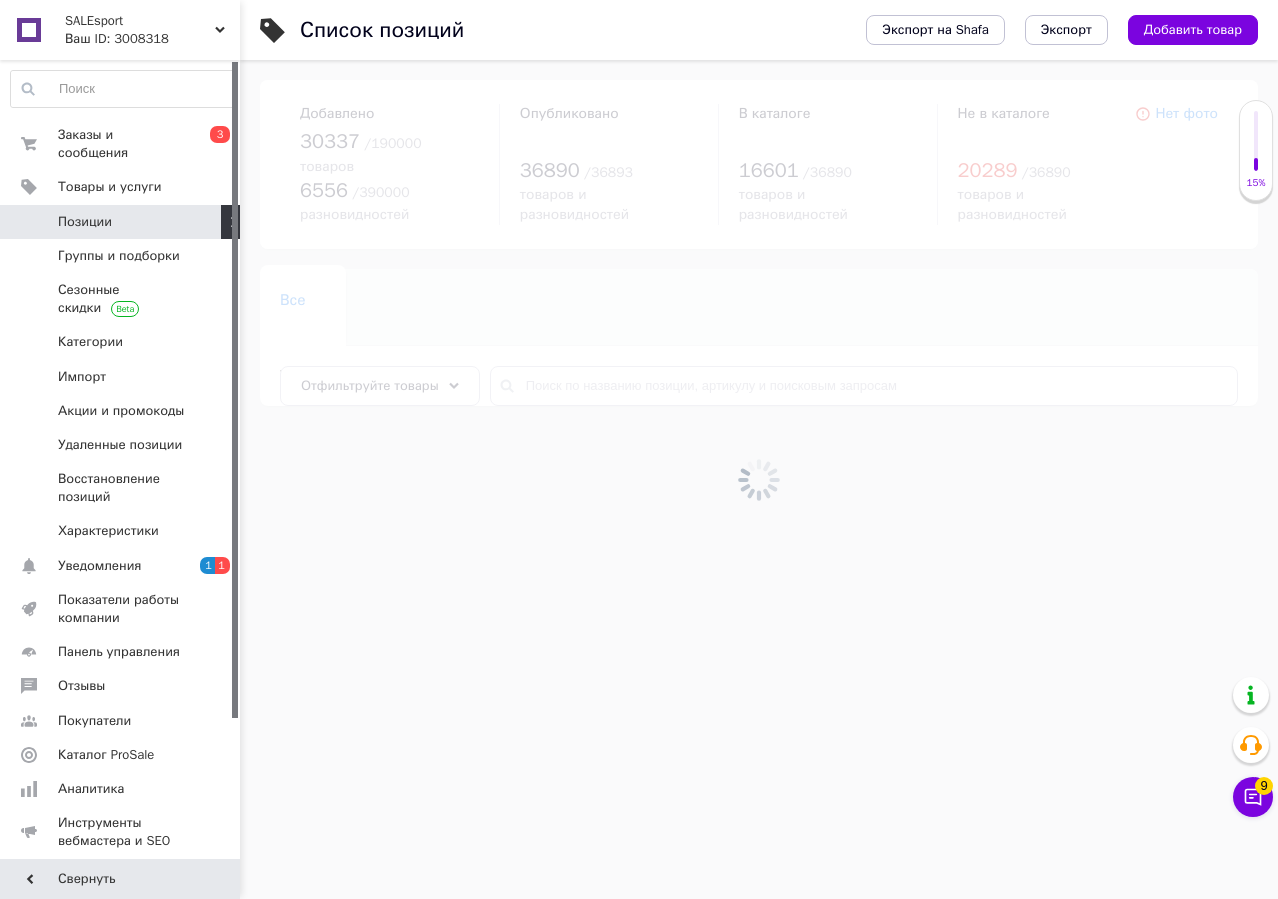 click at bounding box center [759, 479] 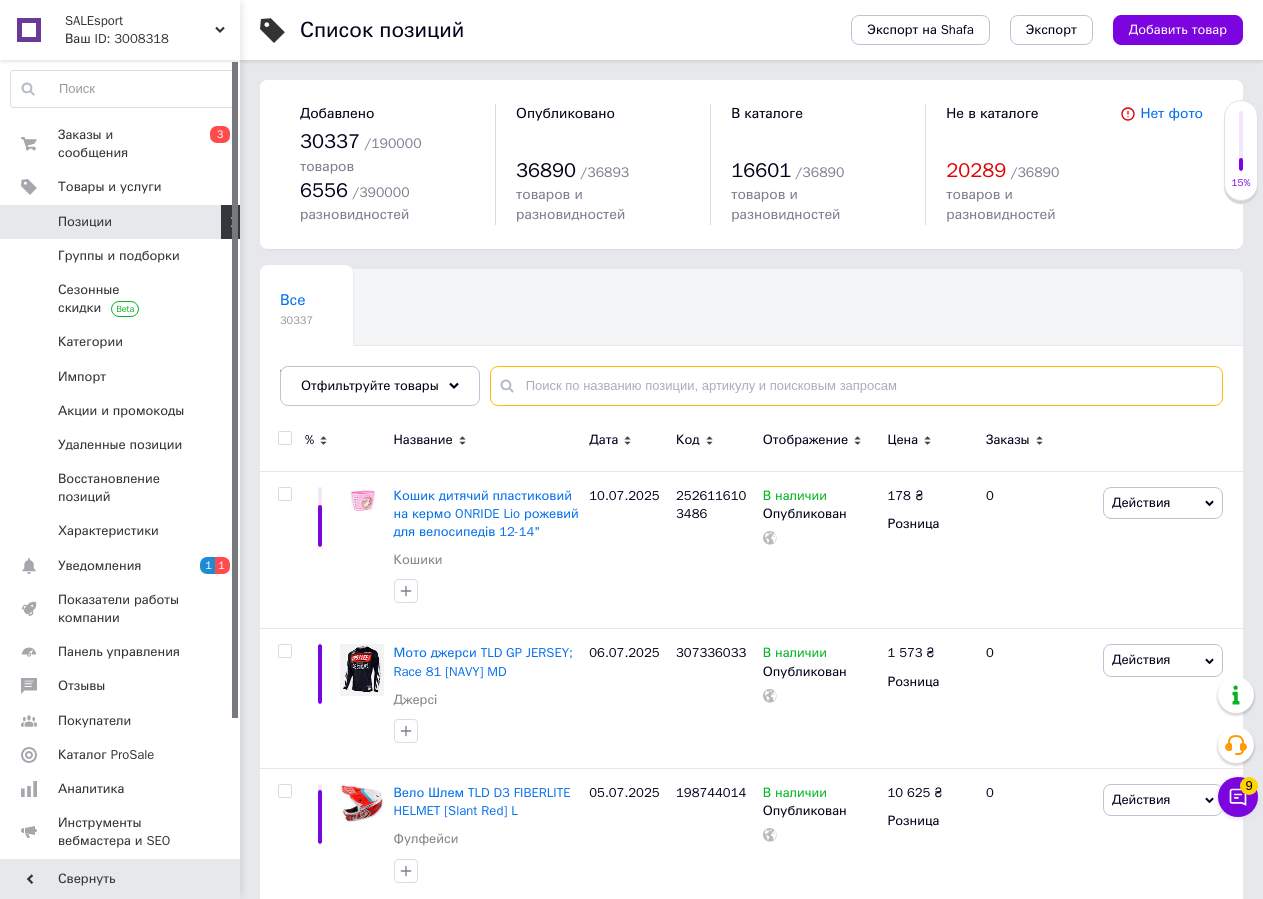 click at bounding box center (856, 386) 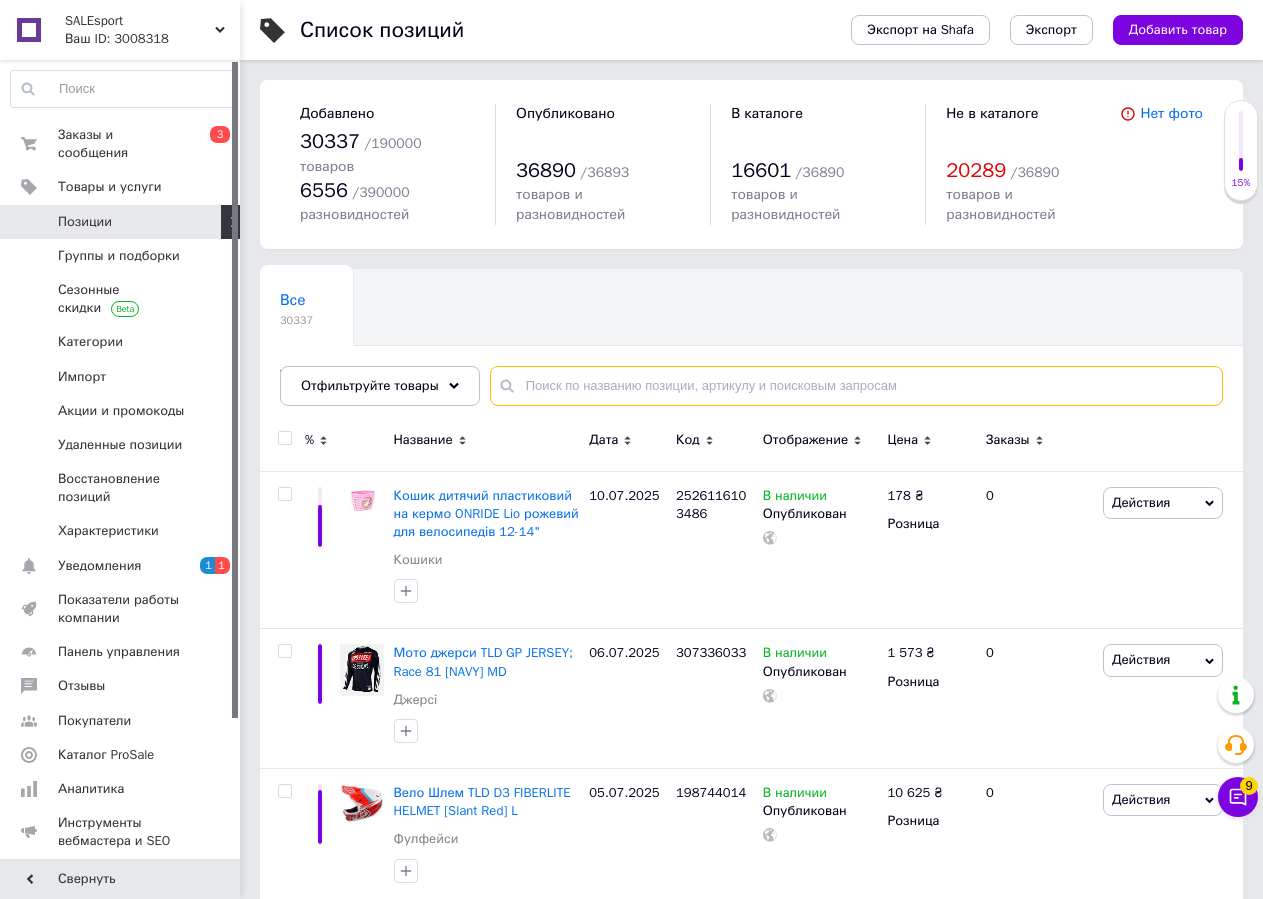 paste on "LY-BSK761617" 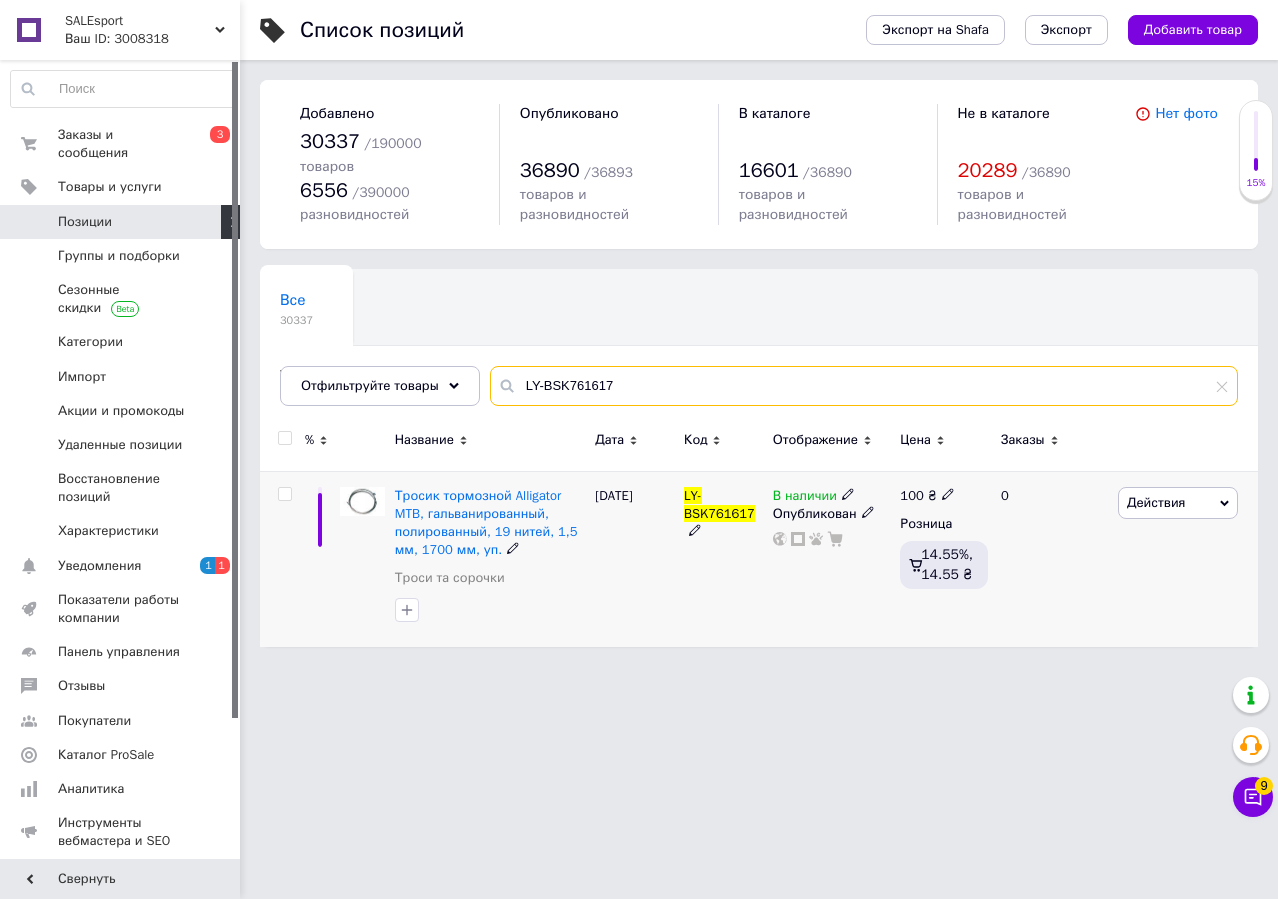 type on "LY-BSK761617" 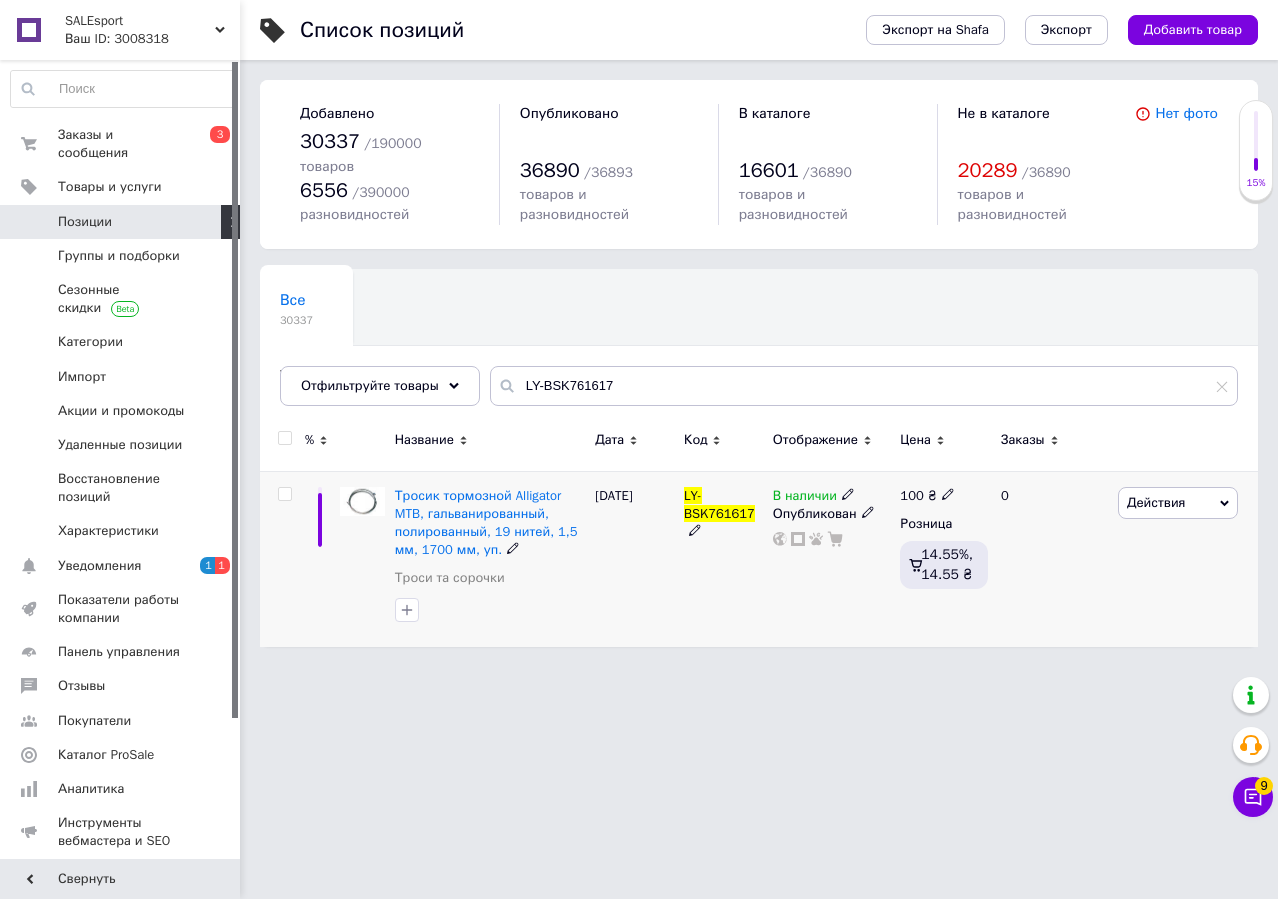 click 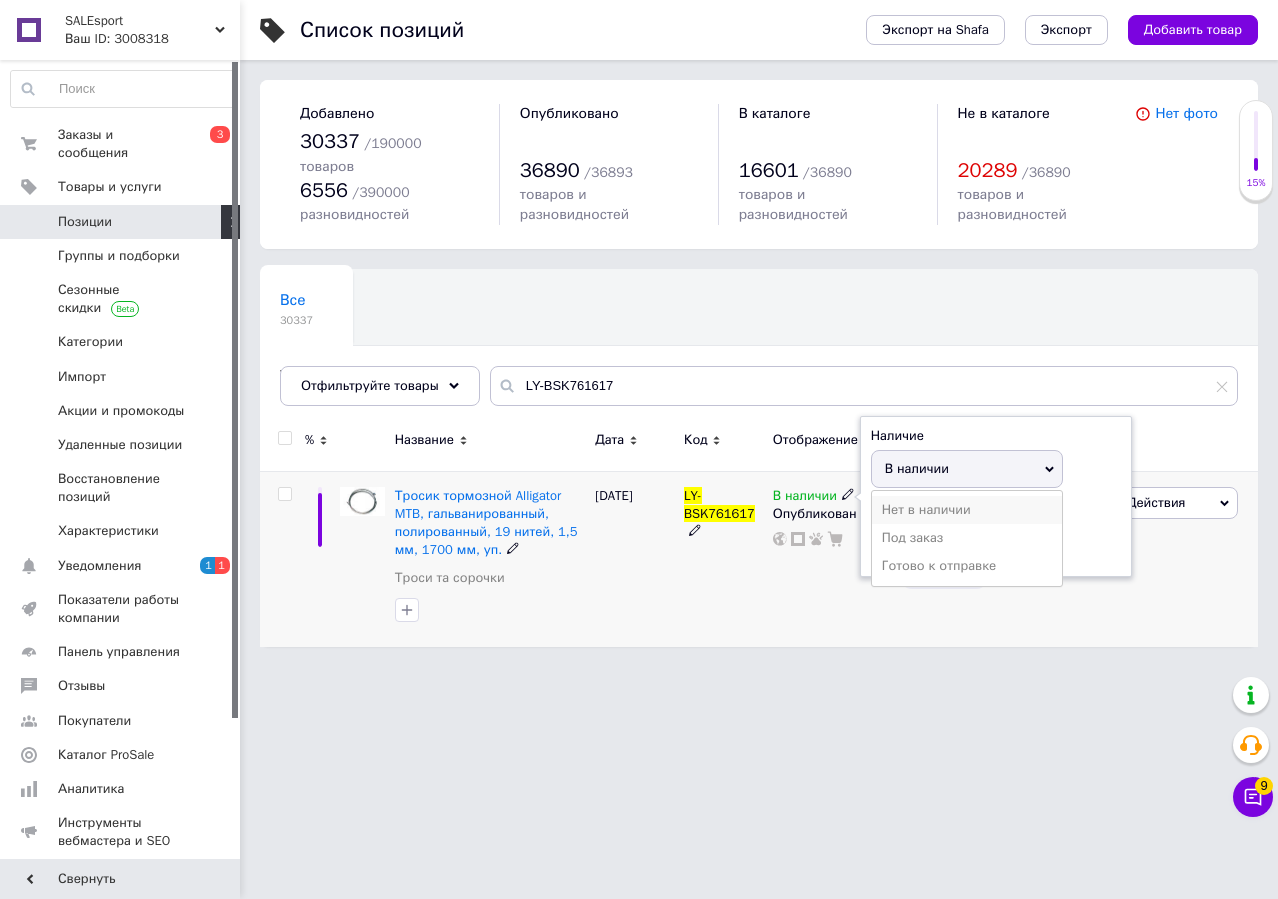 click on "Нет в наличии" at bounding box center [967, 510] 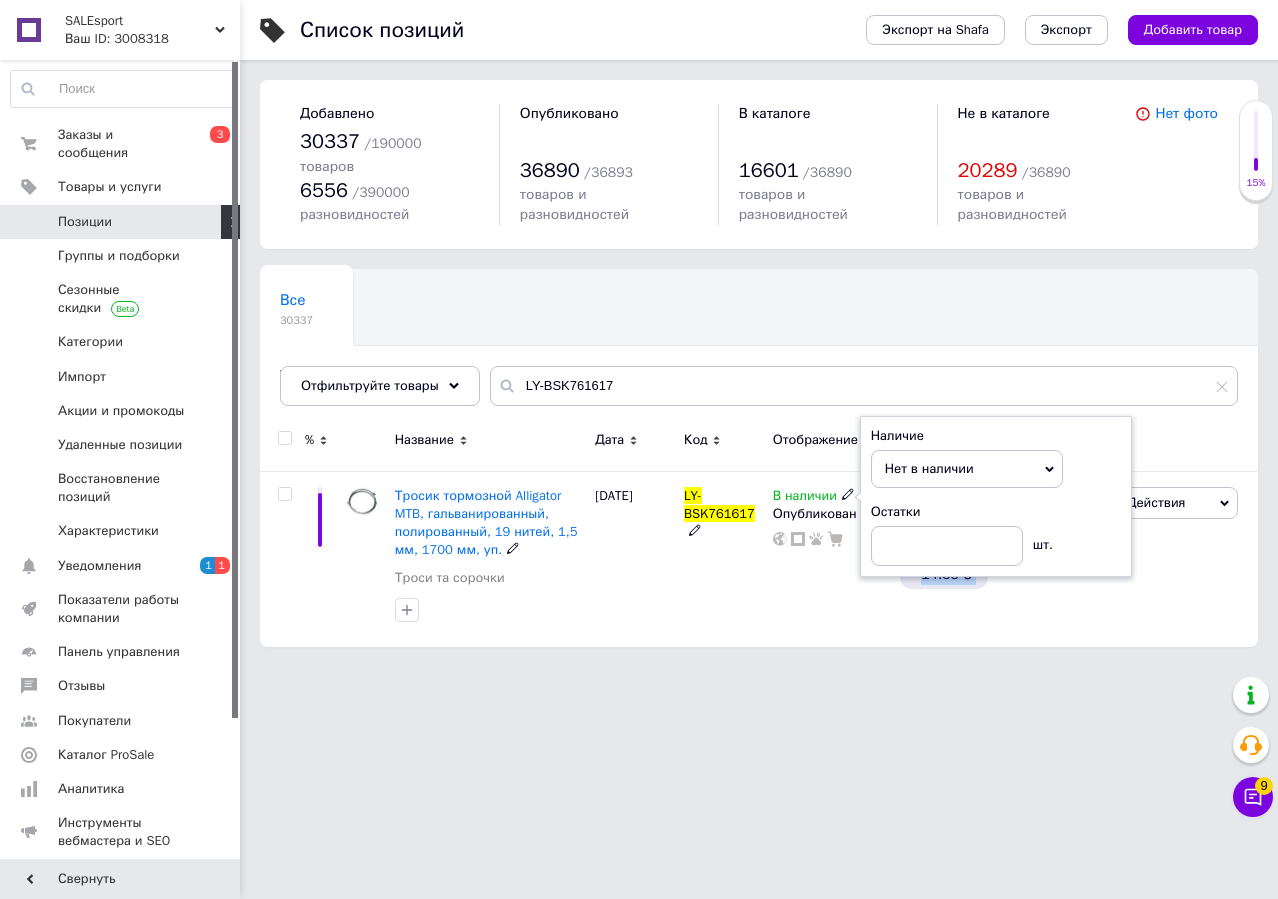 drag, startPoint x: 839, startPoint y: 625, endPoint x: 831, endPoint y: 645, distance: 21.540659 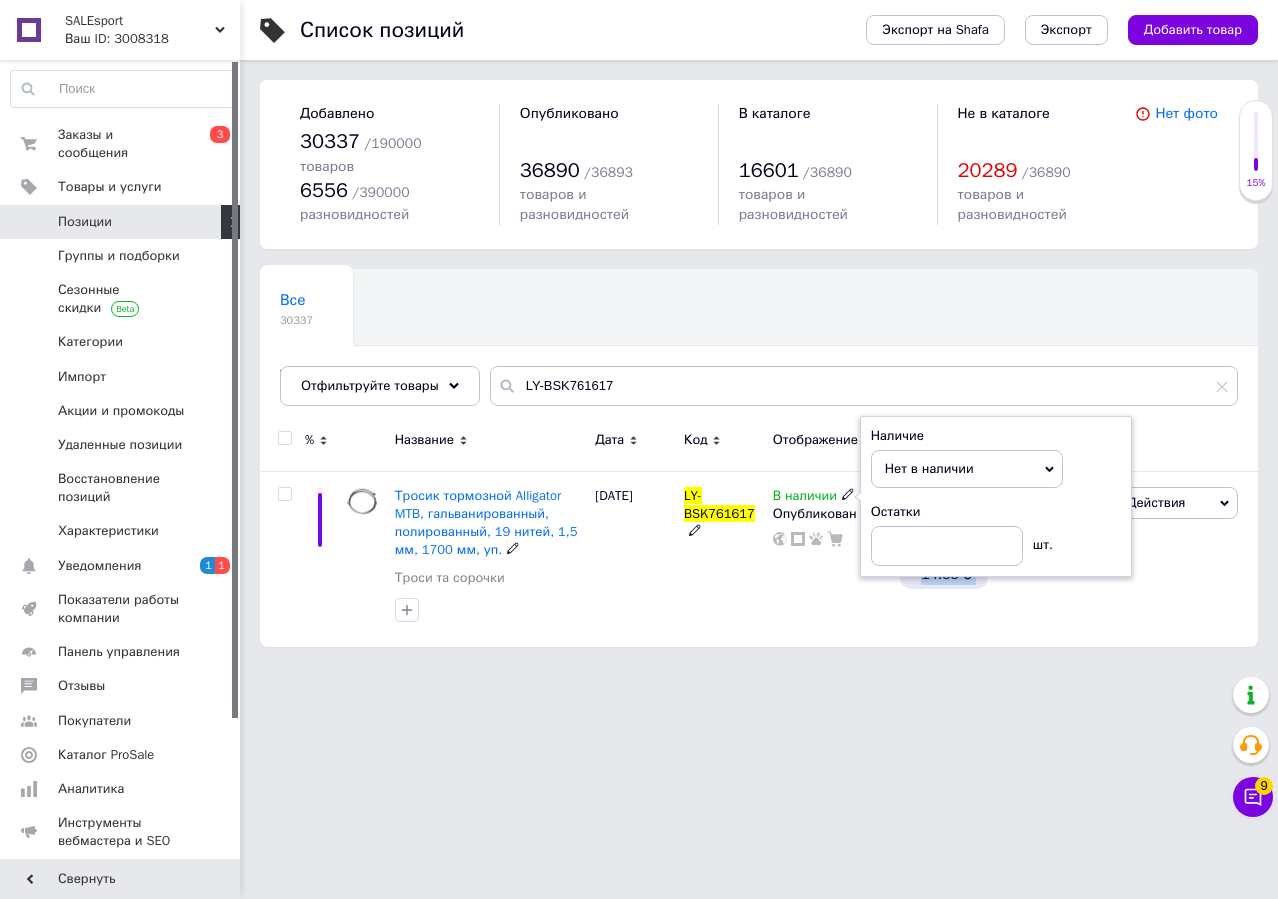 click on "Список позиций Экспорт на Shafa Экспорт Добавить товар Добавлено 30337   / 190000   товаров 6556   / 390000   разновидностей Опубликовано 36890   / 36893 товаров и разновидностей В каталоге 16601   / 36890 товаров и разновидностей Не в каталоге 20289   / 36890 товаров и разновидностей Нет фото Все 30337 Товары с проблемными р... 334 Ok Отфильтровано...  Сохранить Мы ничего не нашли Возможно, ошибка в слове  или нет соответствий по вашему запросу. Все 30337 Товары с проблемными р... 334 Отфильтруйте товары LY-BSK761617 % Название Дата Код Отображение Цена Заказы Троси та сорочки 28.05.2025 LY-BSK761617 В наличии Наличие 100" at bounding box center (759, 333) 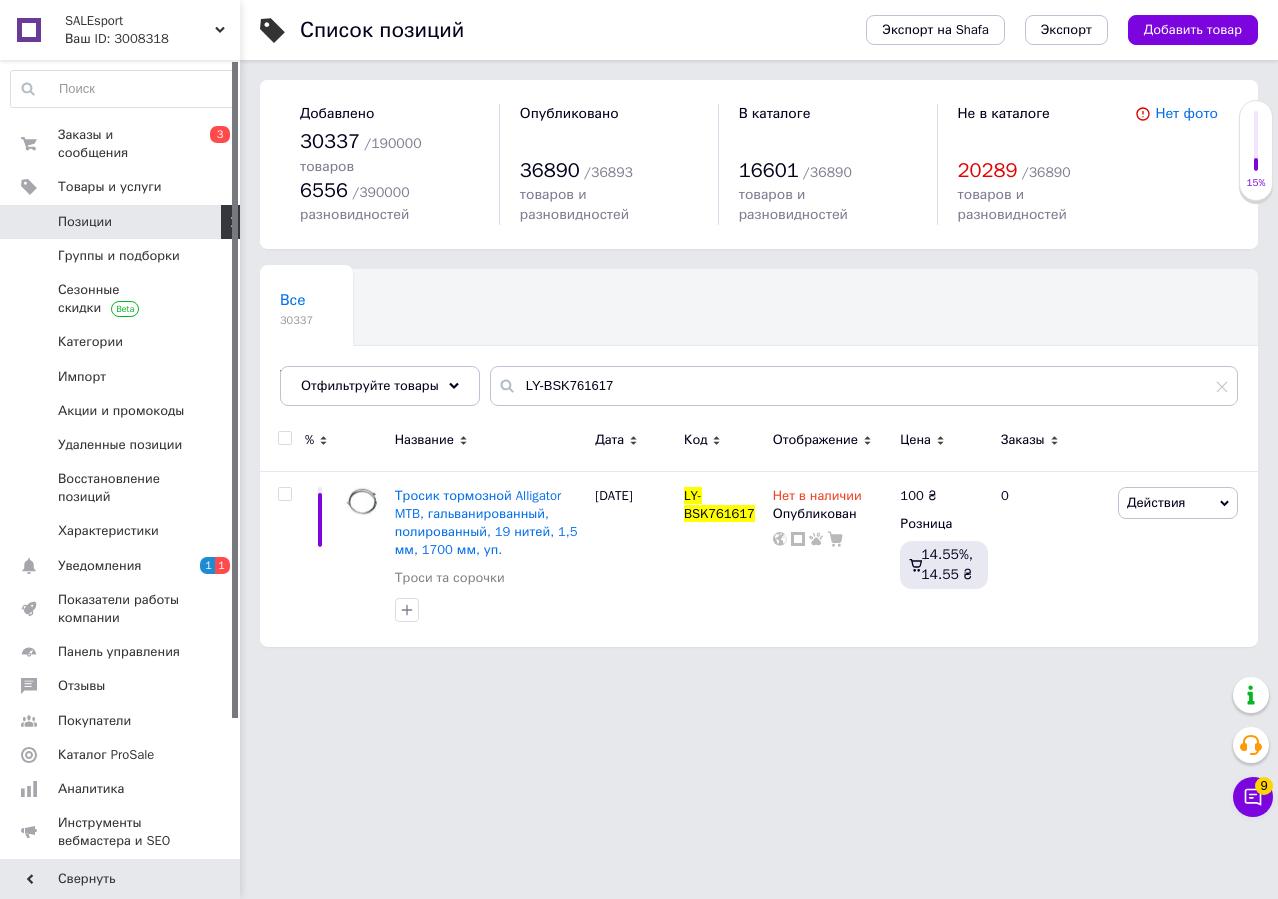 click on "SALEsport Ваш ID: 3008318 Сайт SALEsport Кабинет покупателя Проверить состояние системы Страница на портале Справка Выйти Заказы и сообщения 0 3 Товары и услуги Позиции Группы и подборки Сезонные скидки Категории Импорт Акции и промокоды Удаленные позиции Восстановление позиций Характеристики Уведомления 1 1 Показатели работы компании Панель управления Отзывы Покупатели Каталог ProSale Аналитика Инструменты вебмастера и SEO Управление сайтом Кошелек компании Маркет Настройки Тарифы и счета Prom топ Свернуть" at bounding box center (639, 333) 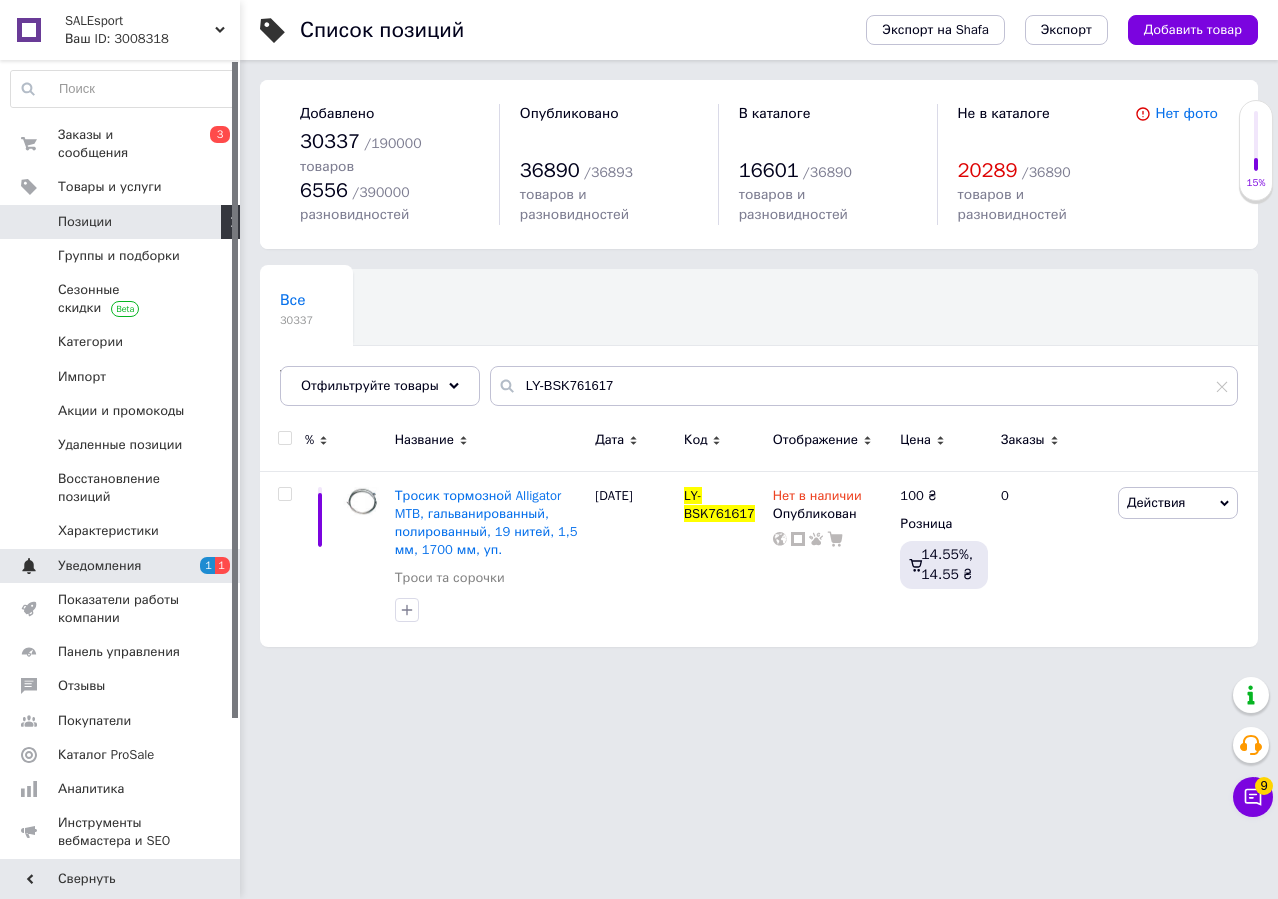click on "Уведомления" at bounding box center [121, 566] 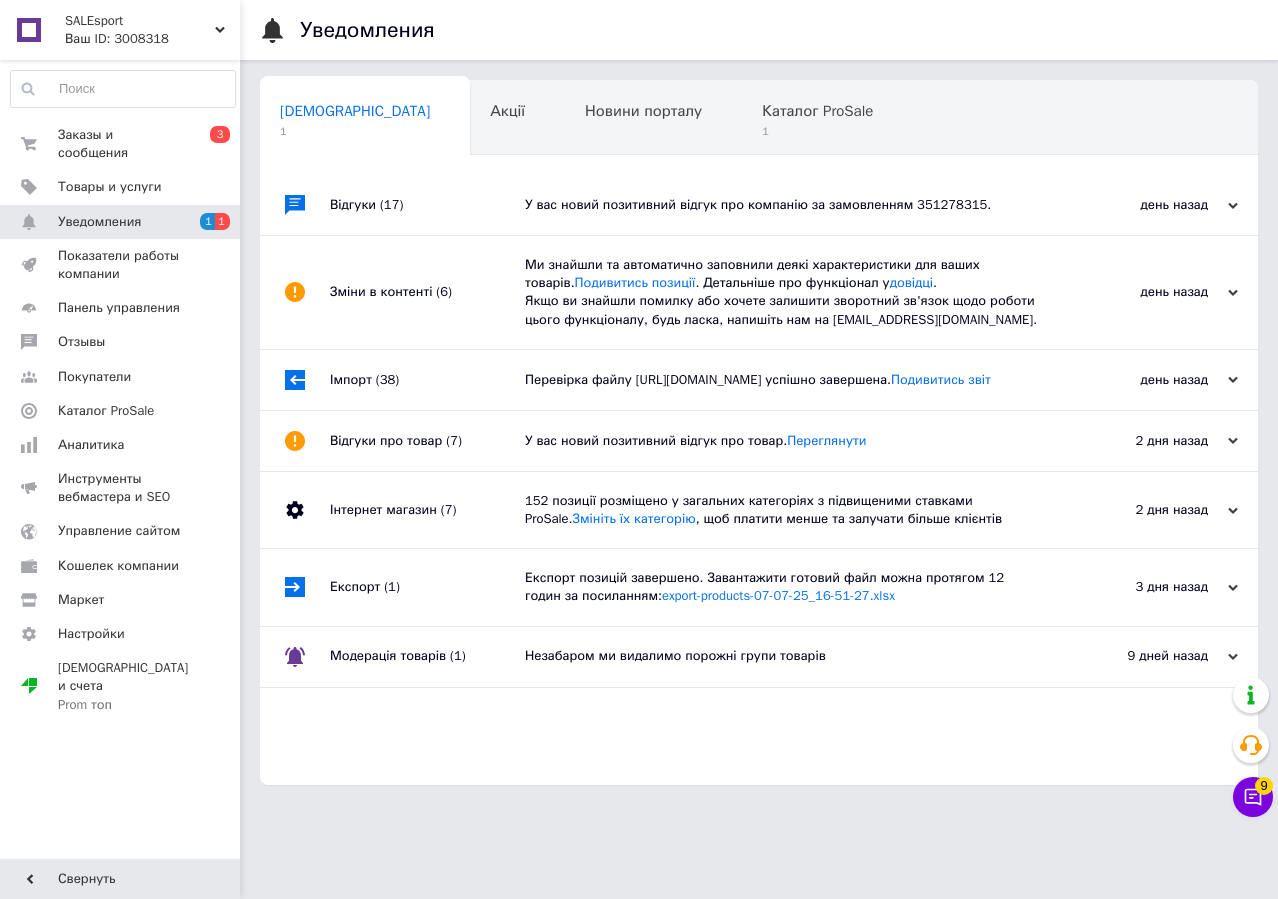 click on "У вас новий позитивний відгук про компанію за замовленням 351278315." at bounding box center (781, 205) 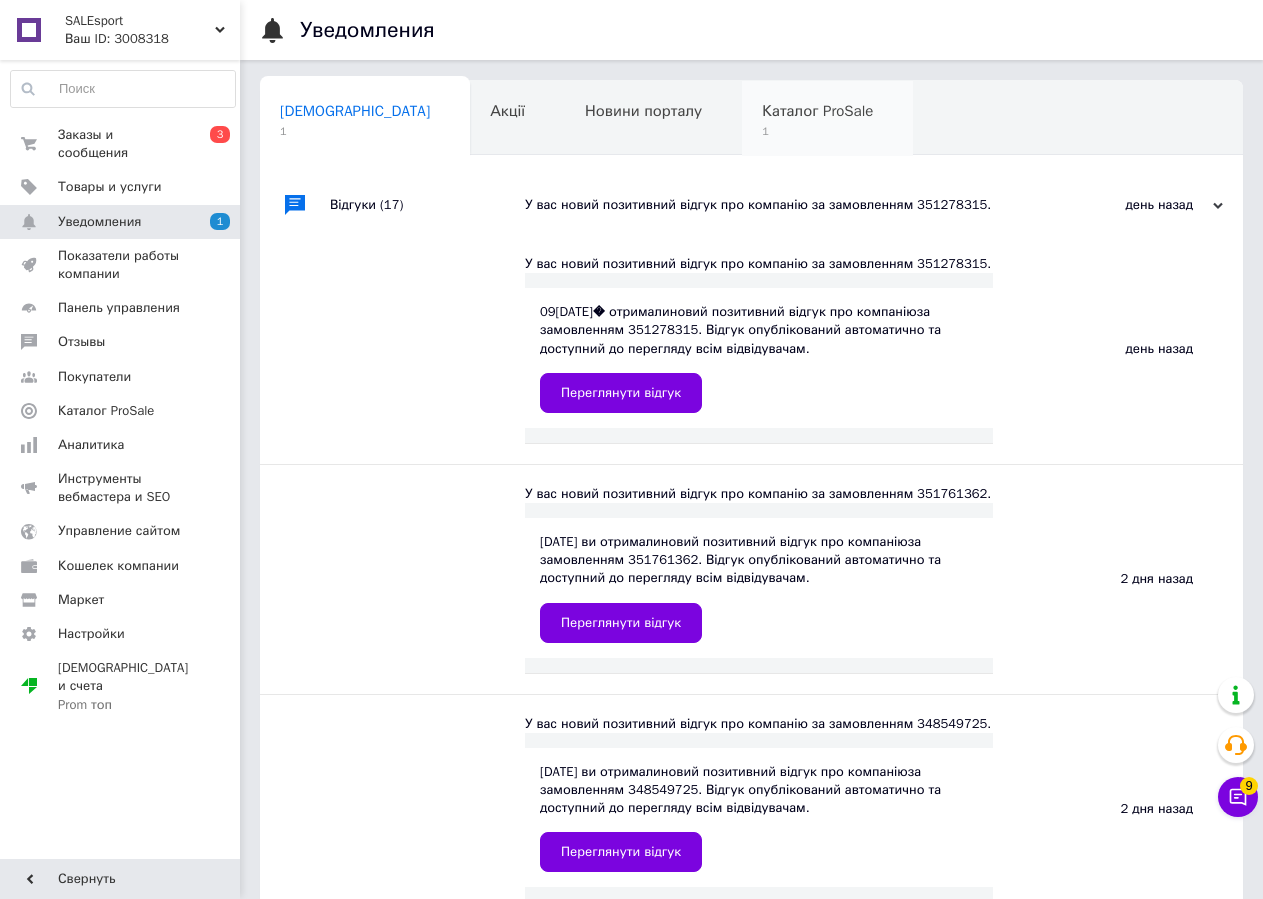 click on "1" at bounding box center [817, 131] 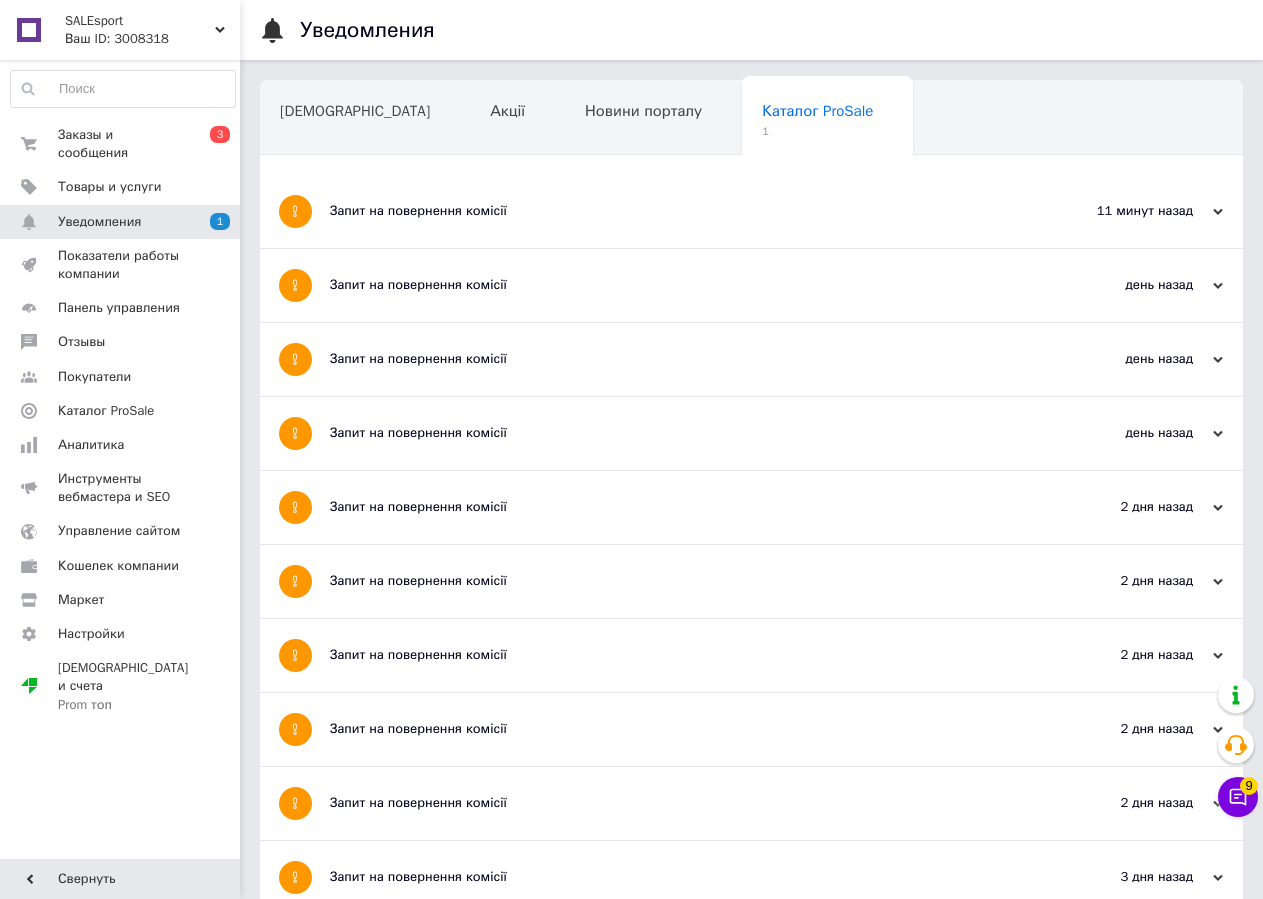 click on "Запит на повернення комісії" at bounding box center [676, 211] 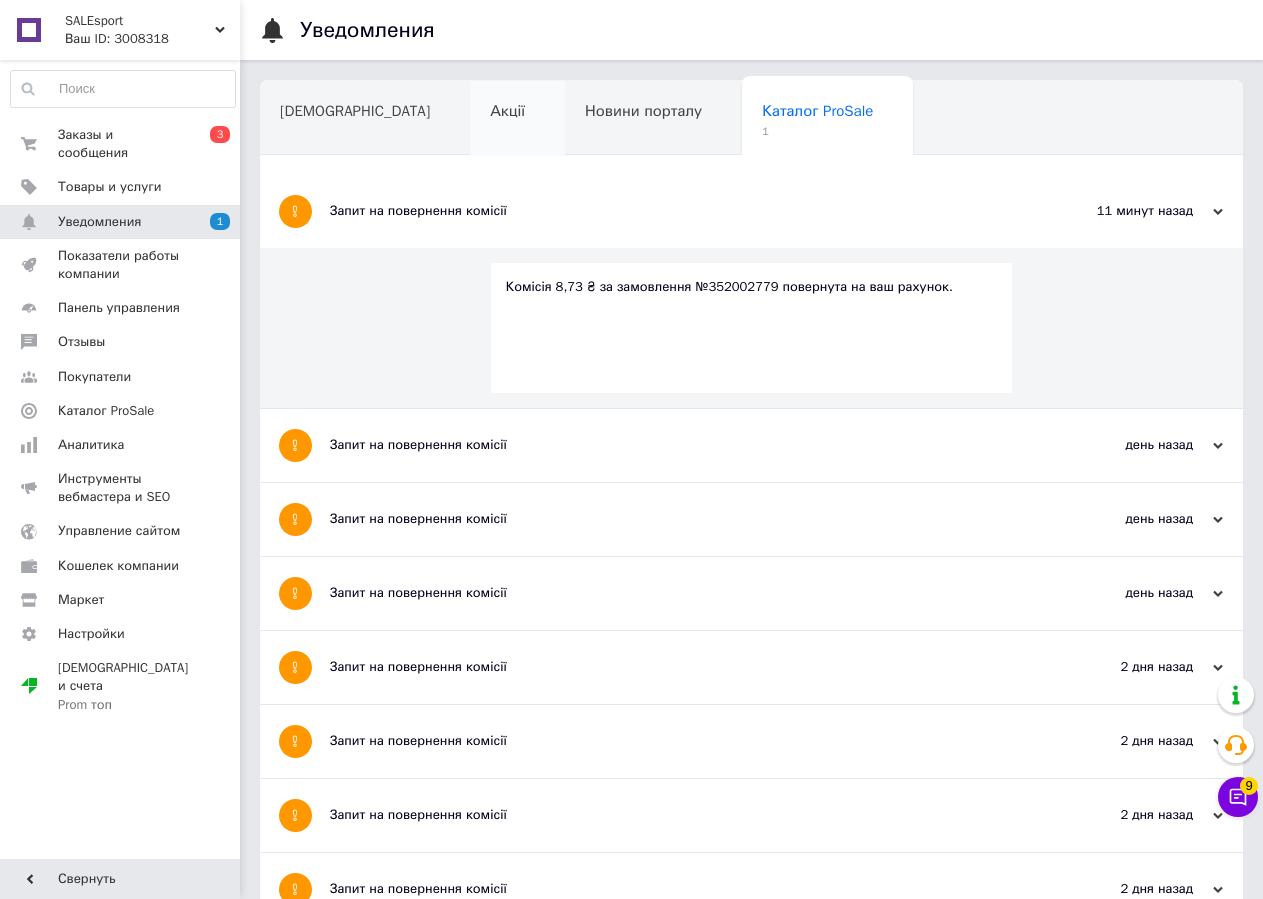 click on "Акції" at bounding box center (517, 119) 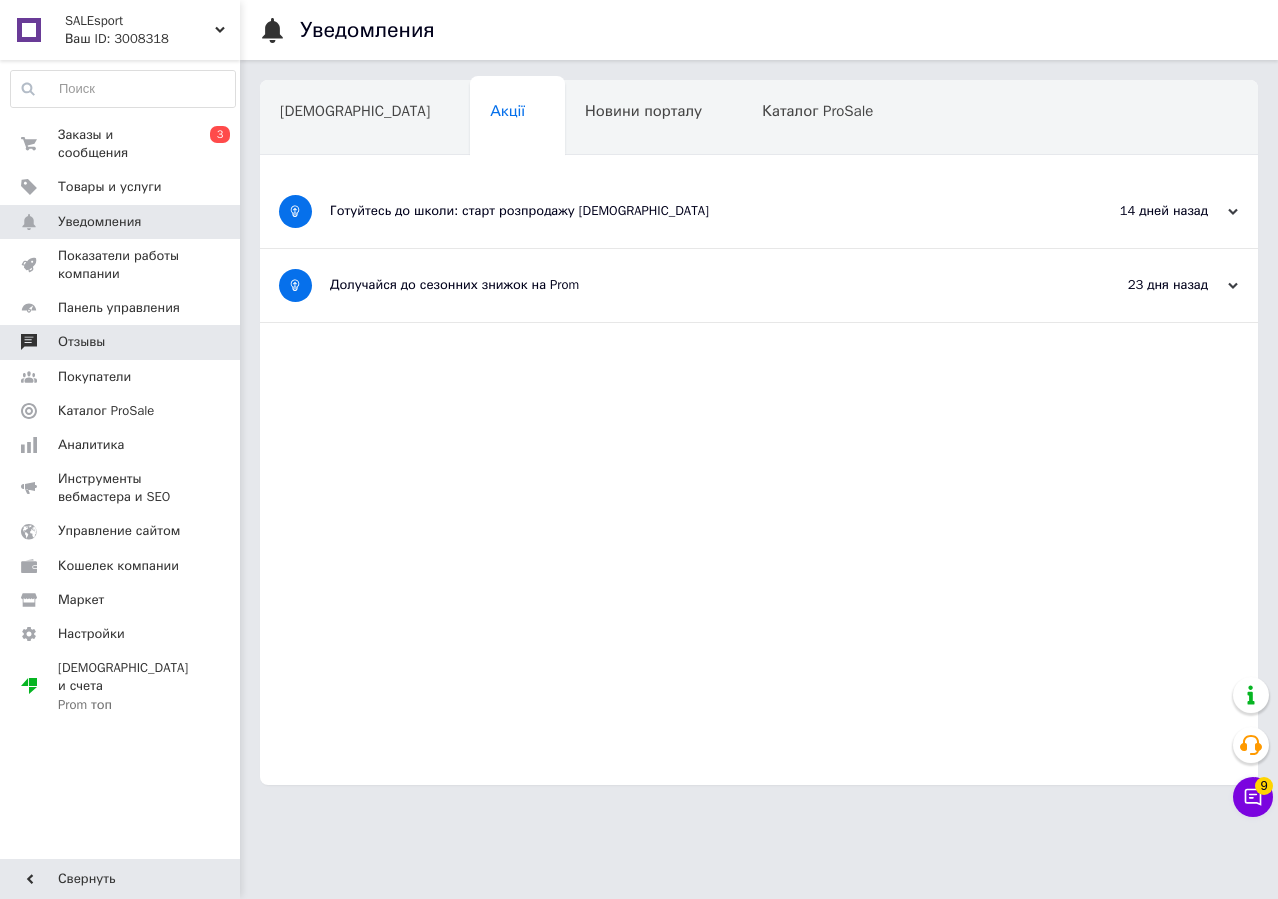 click on "Отзывы" at bounding box center (121, 342) 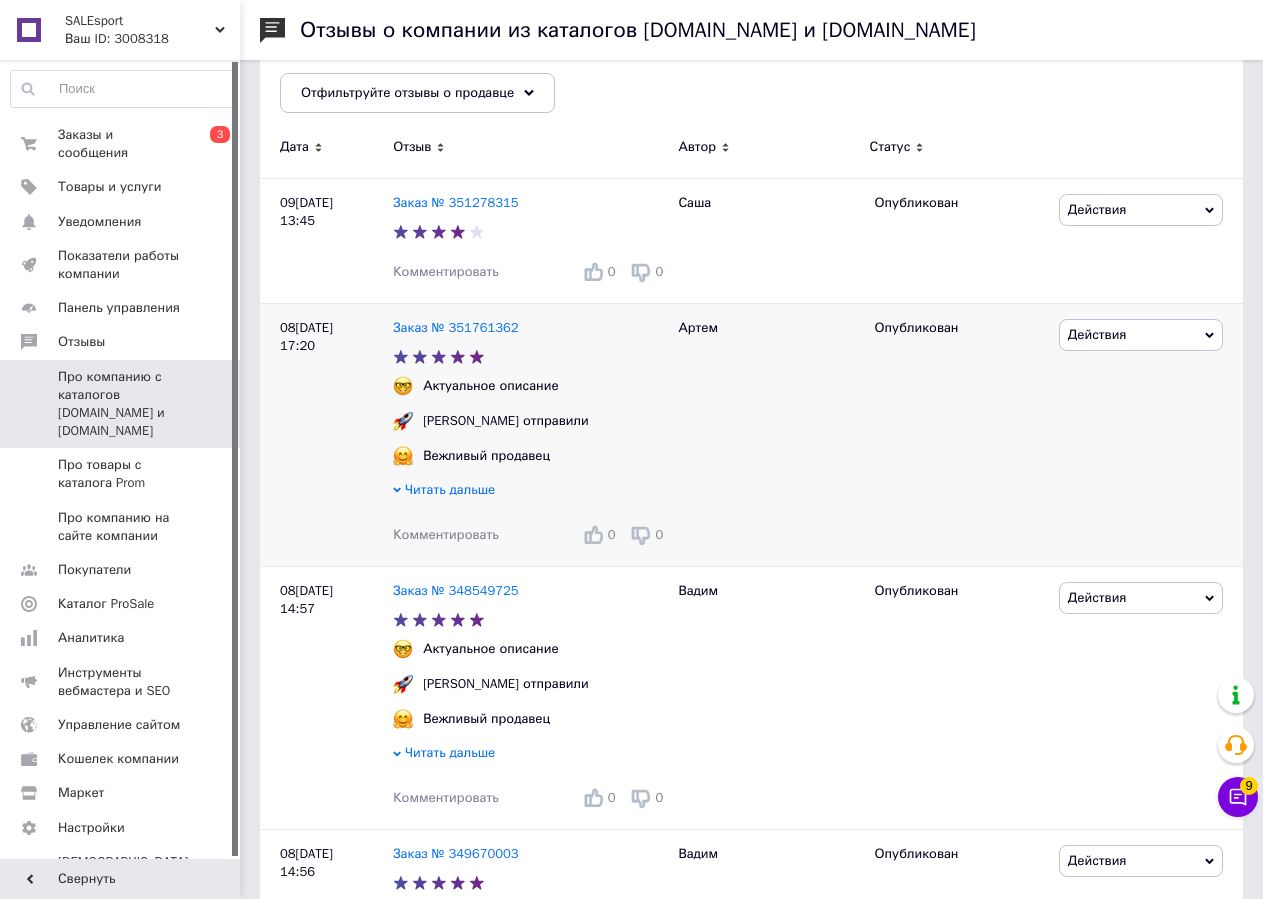 scroll, scrollTop: 0, scrollLeft: 0, axis: both 